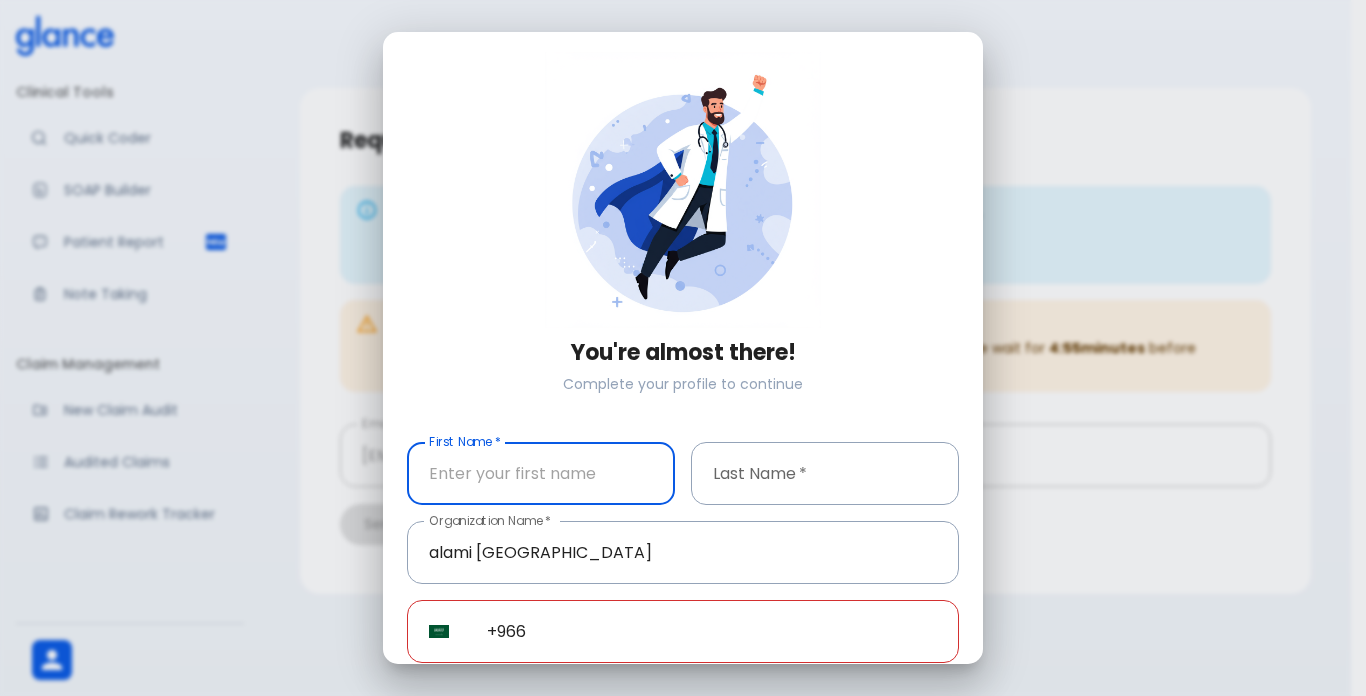 scroll, scrollTop: 0, scrollLeft: 0, axis: both 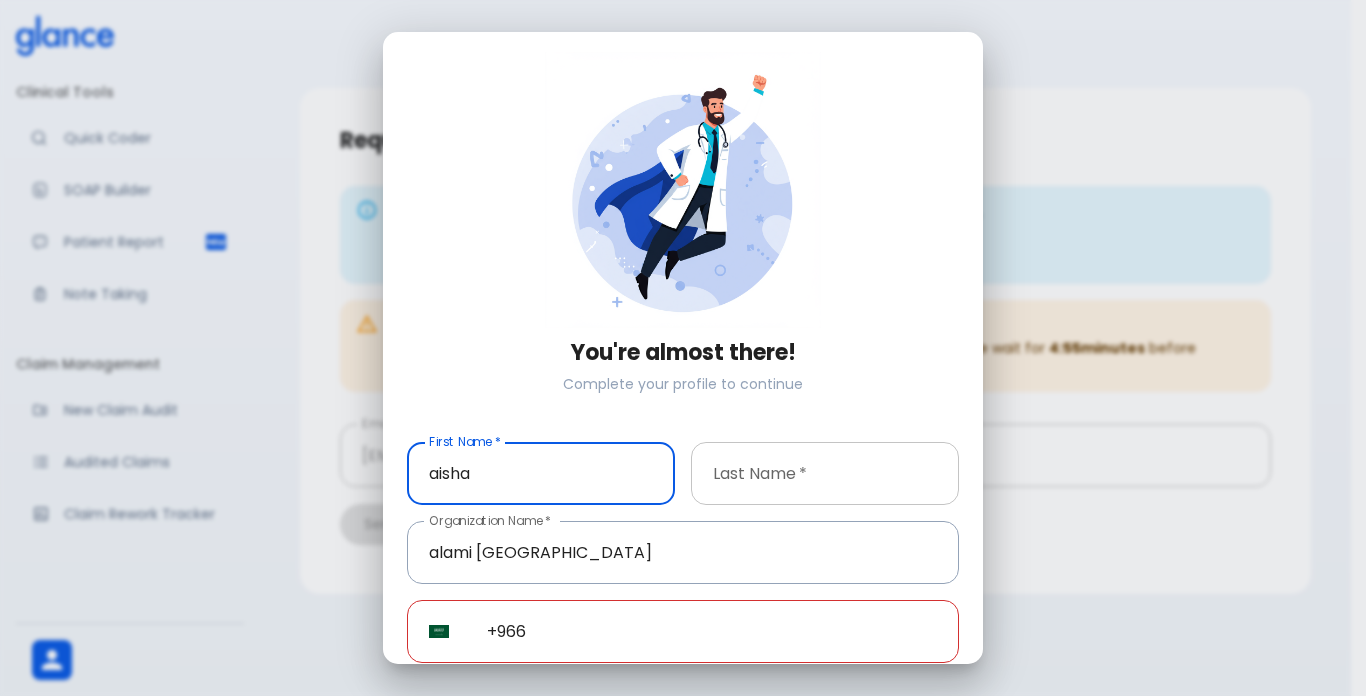 type on "aisha" 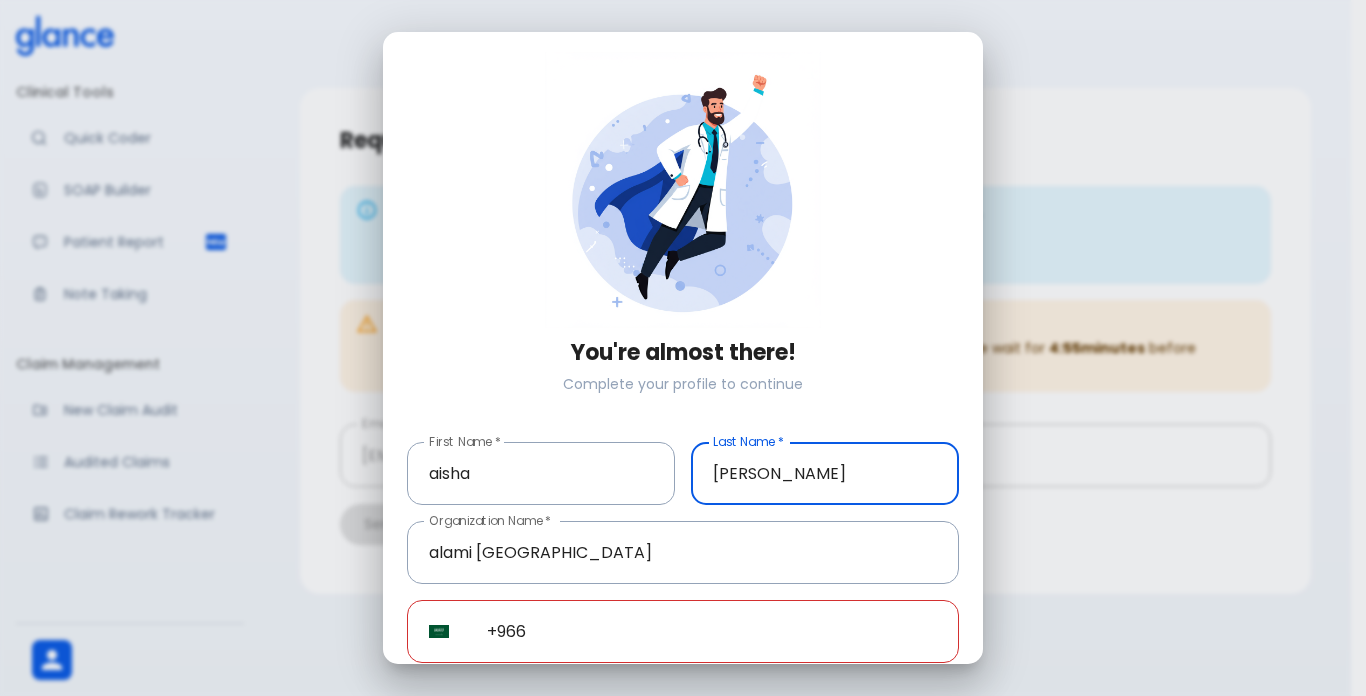 type on "hassan" 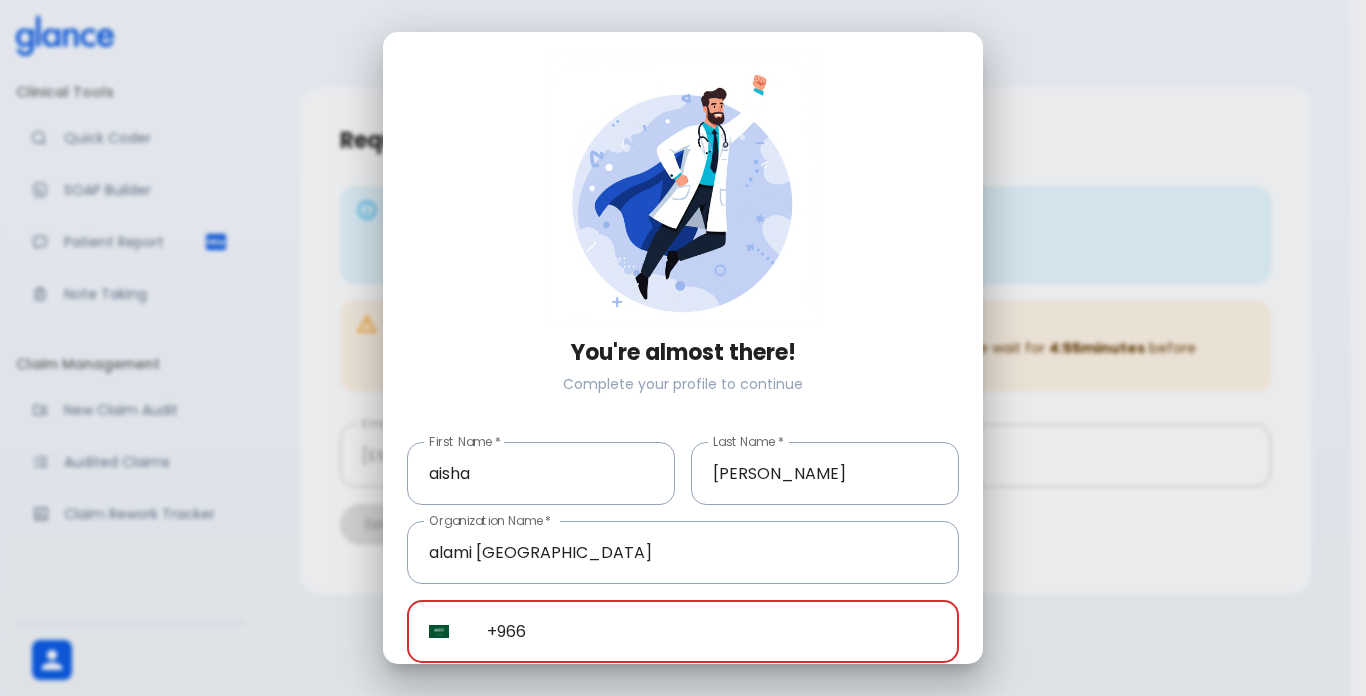 click on "+966" at bounding box center [712, 631] 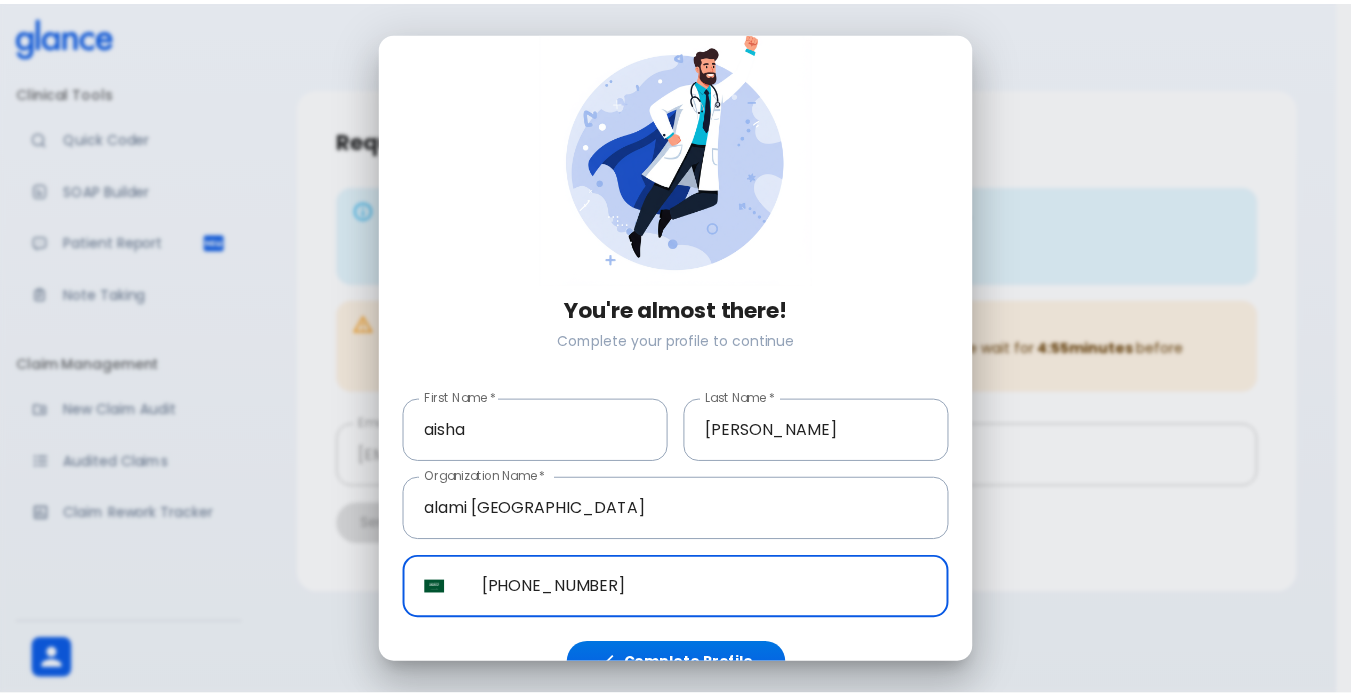 scroll, scrollTop: 76, scrollLeft: 0, axis: vertical 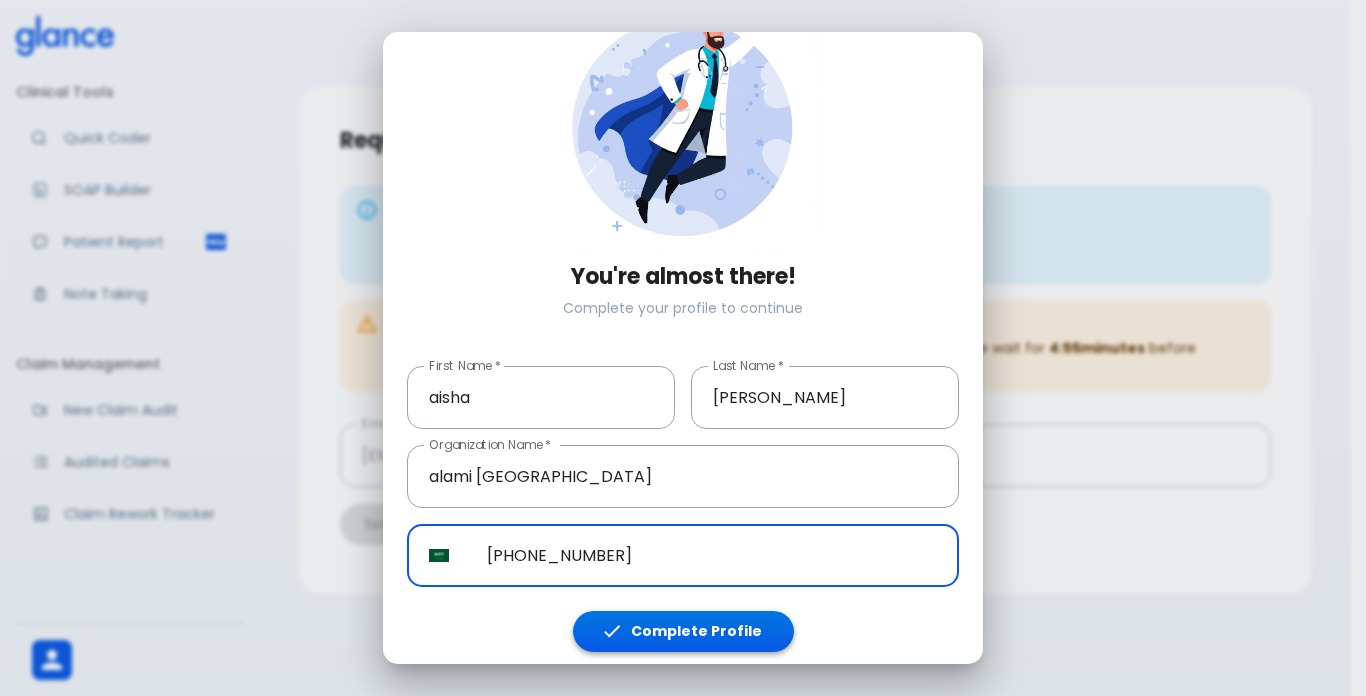 type on "+966 056 963 0087" 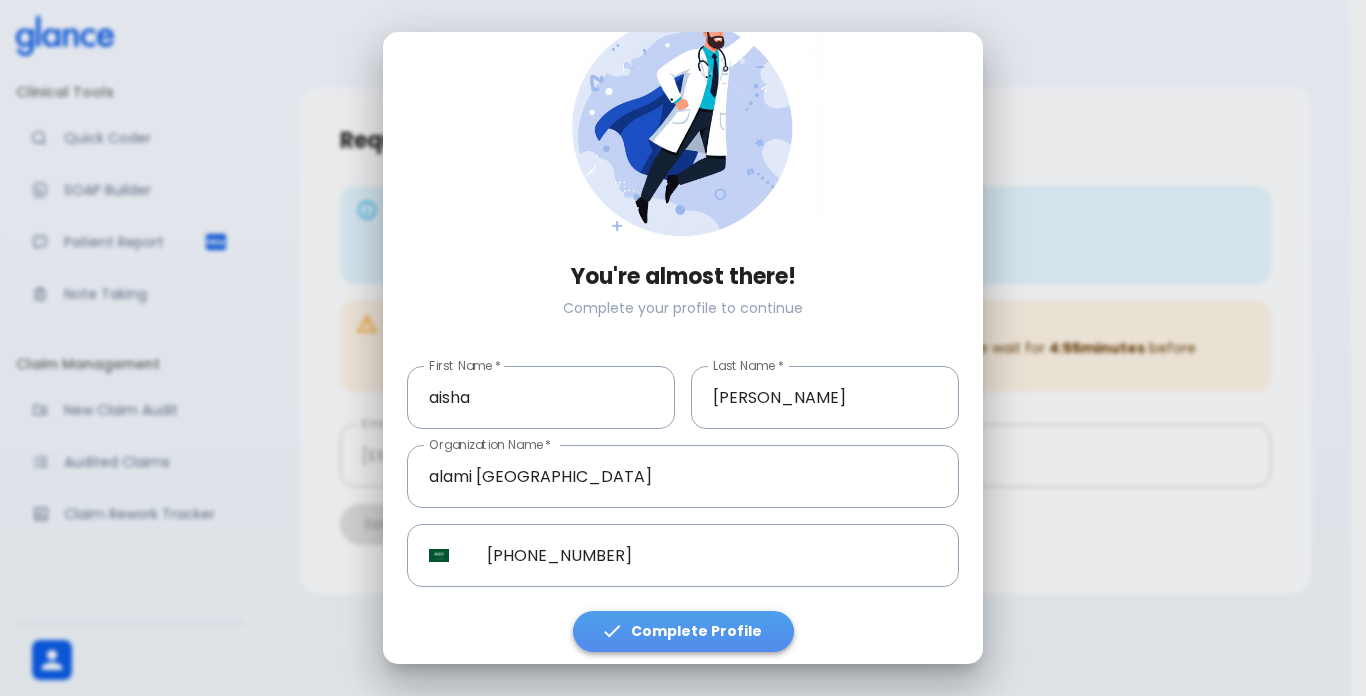 click on "Complete Profile" at bounding box center [683, 631] 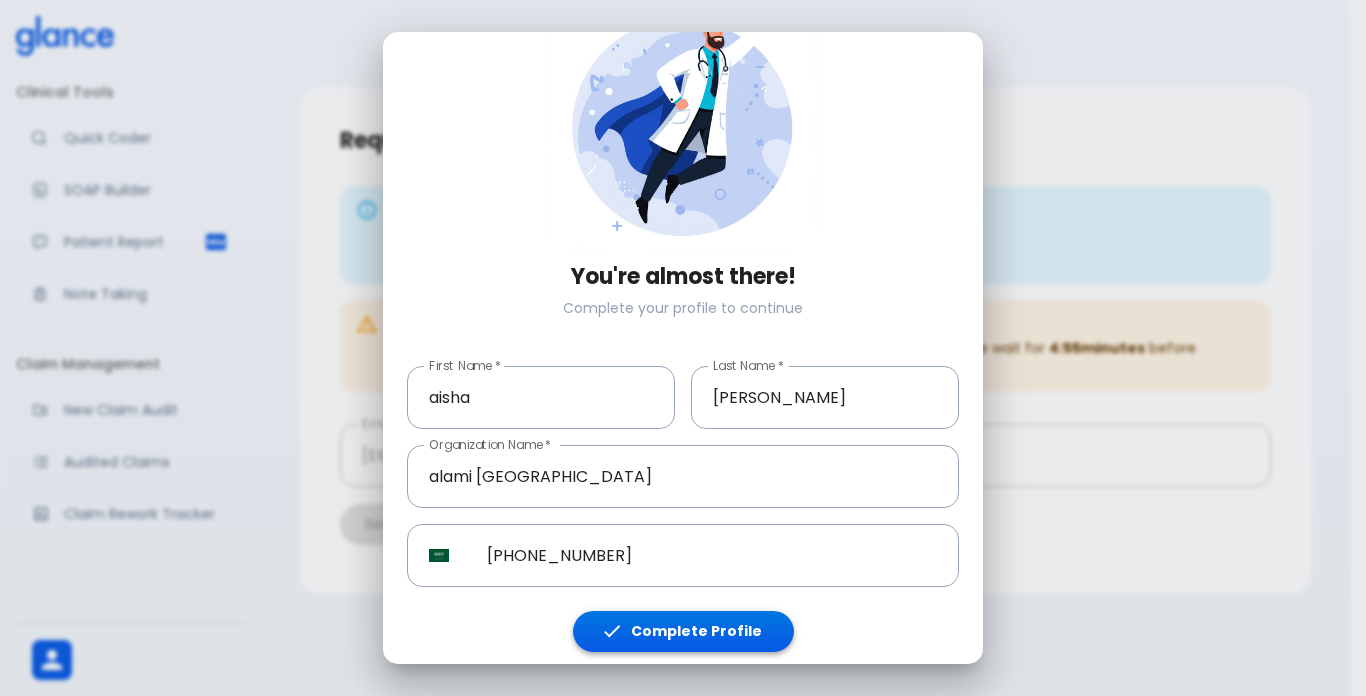 click on "Complete Profile" at bounding box center (683, 631) 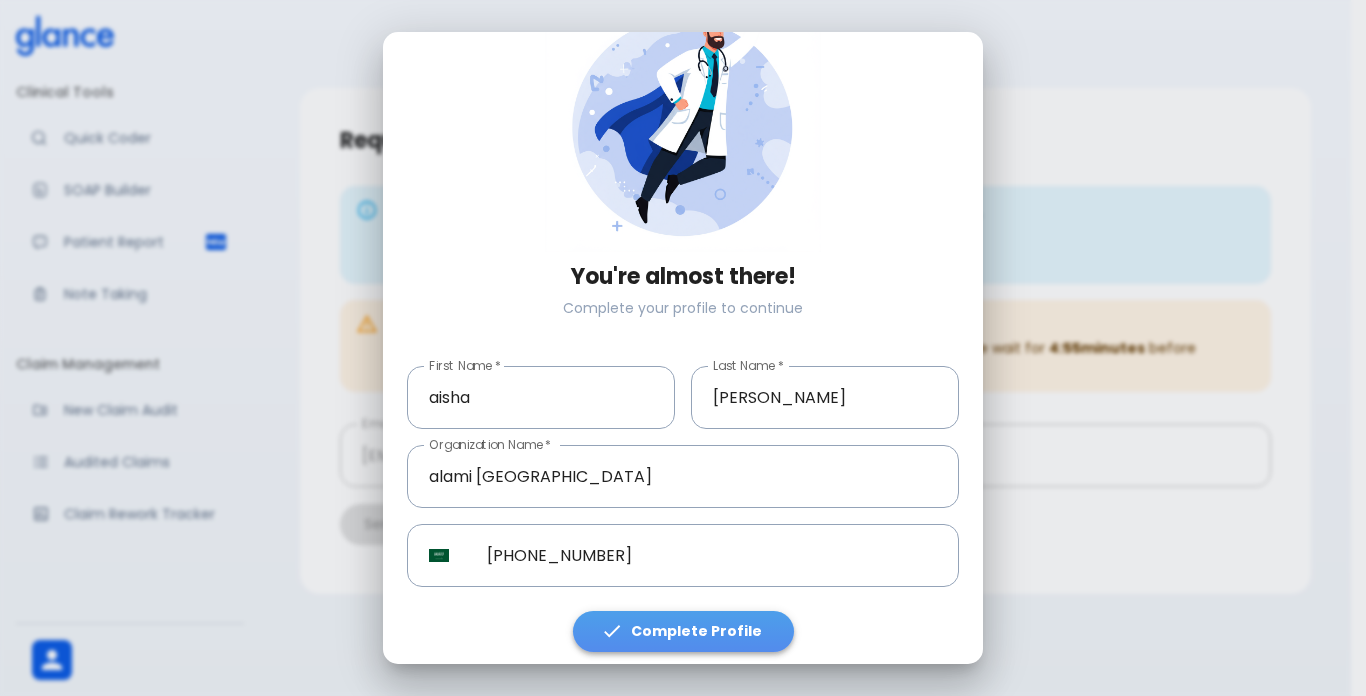 click on "Complete Profile" at bounding box center (683, 631) 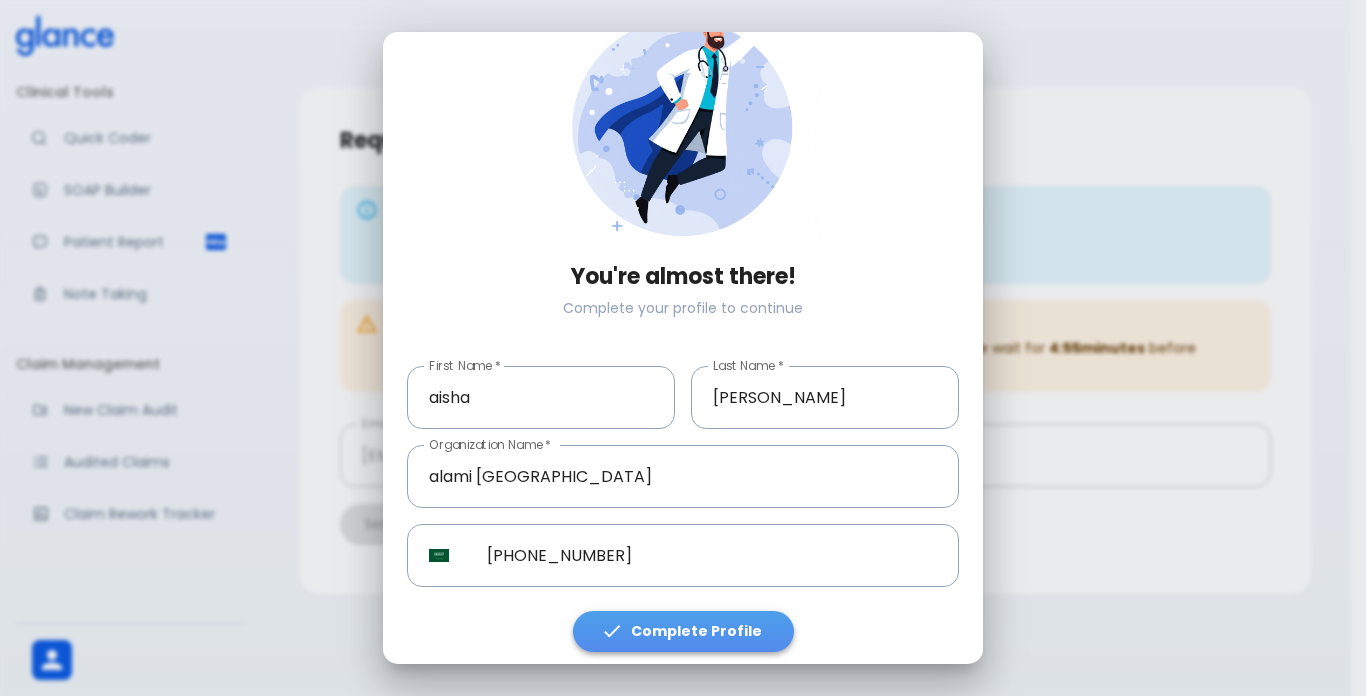 click on "Complete Profile" at bounding box center (683, 631) 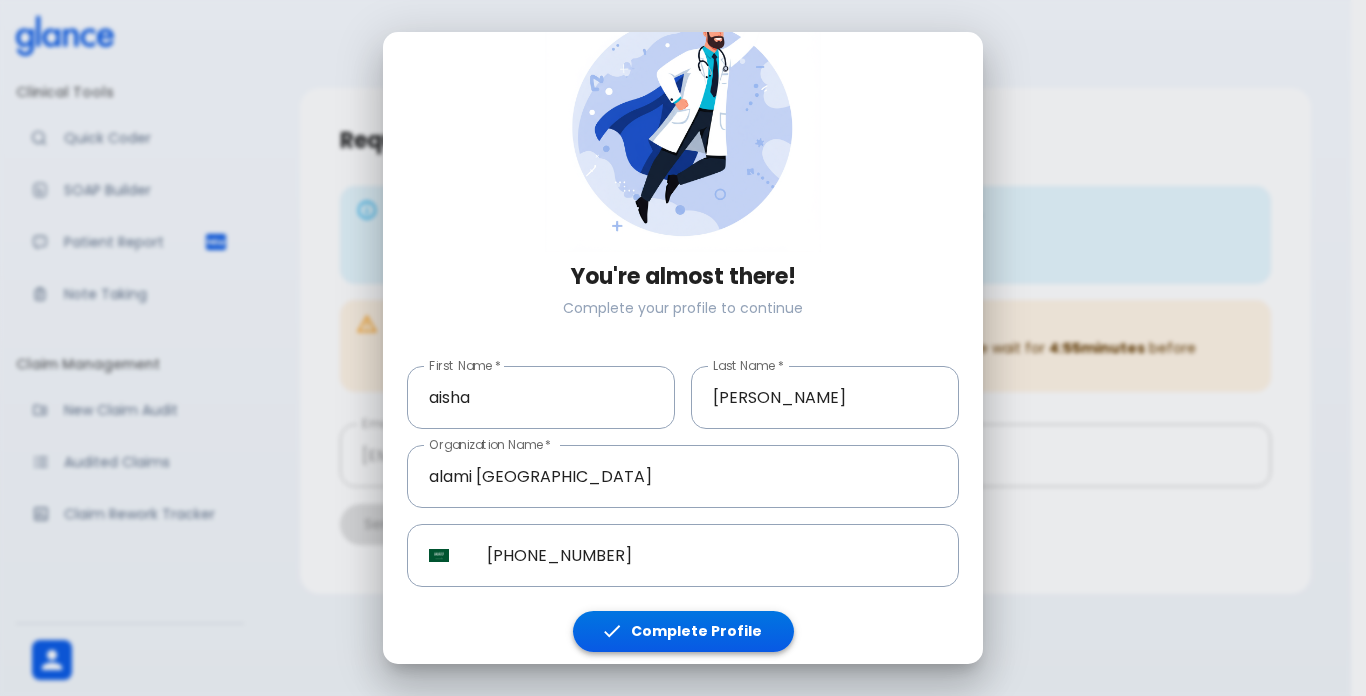 click on "Complete Profile" at bounding box center [683, 631] 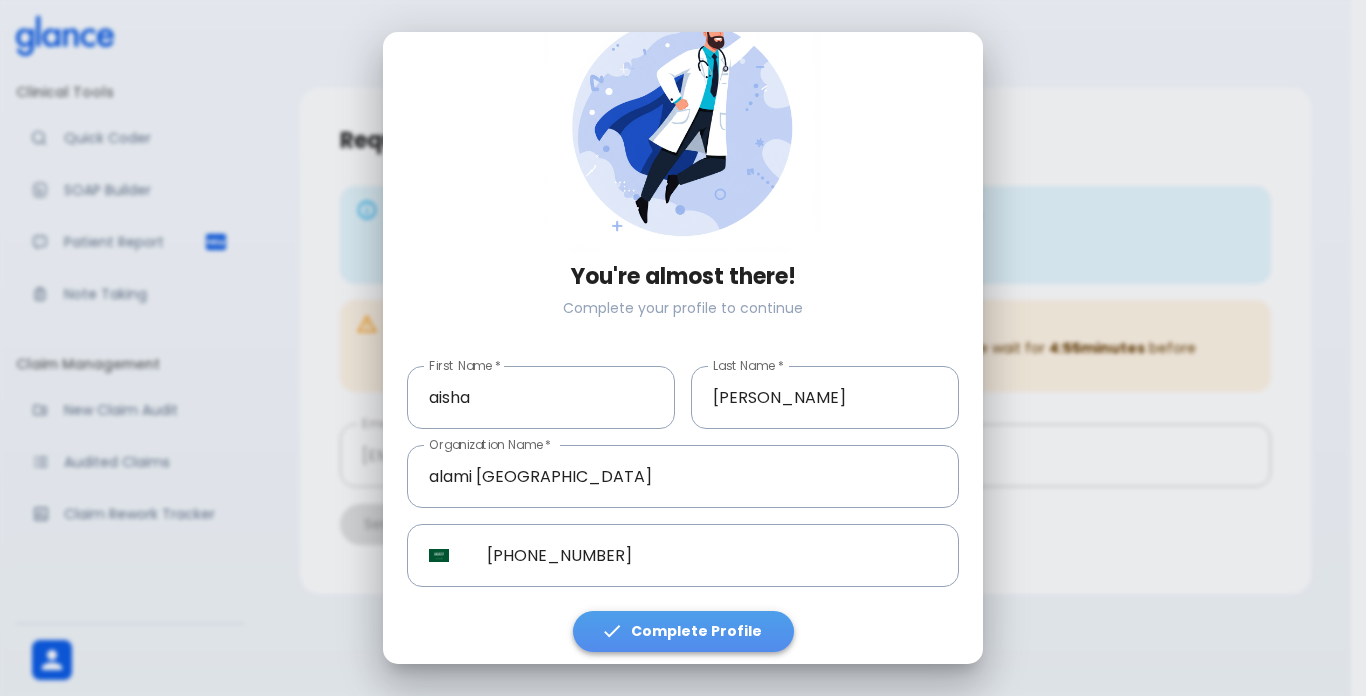 click on "Complete Profile" at bounding box center [683, 631] 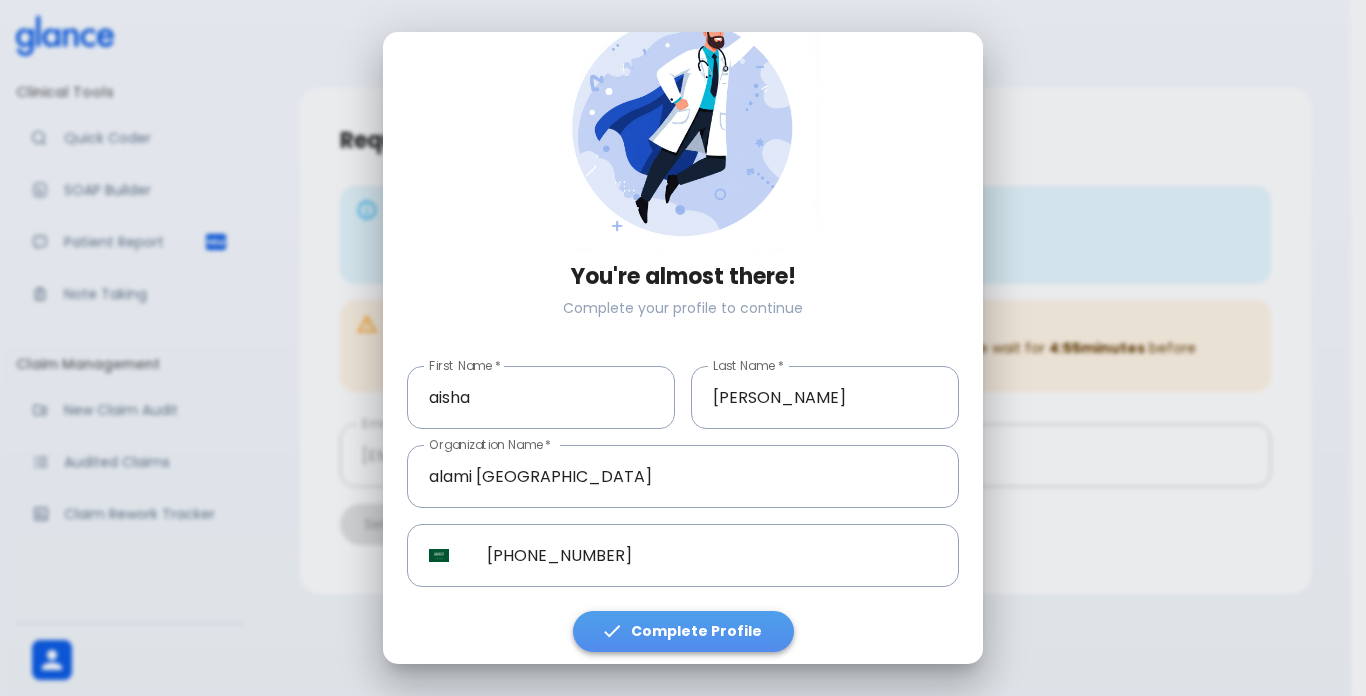 click on "Complete Profile" at bounding box center (683, 631) 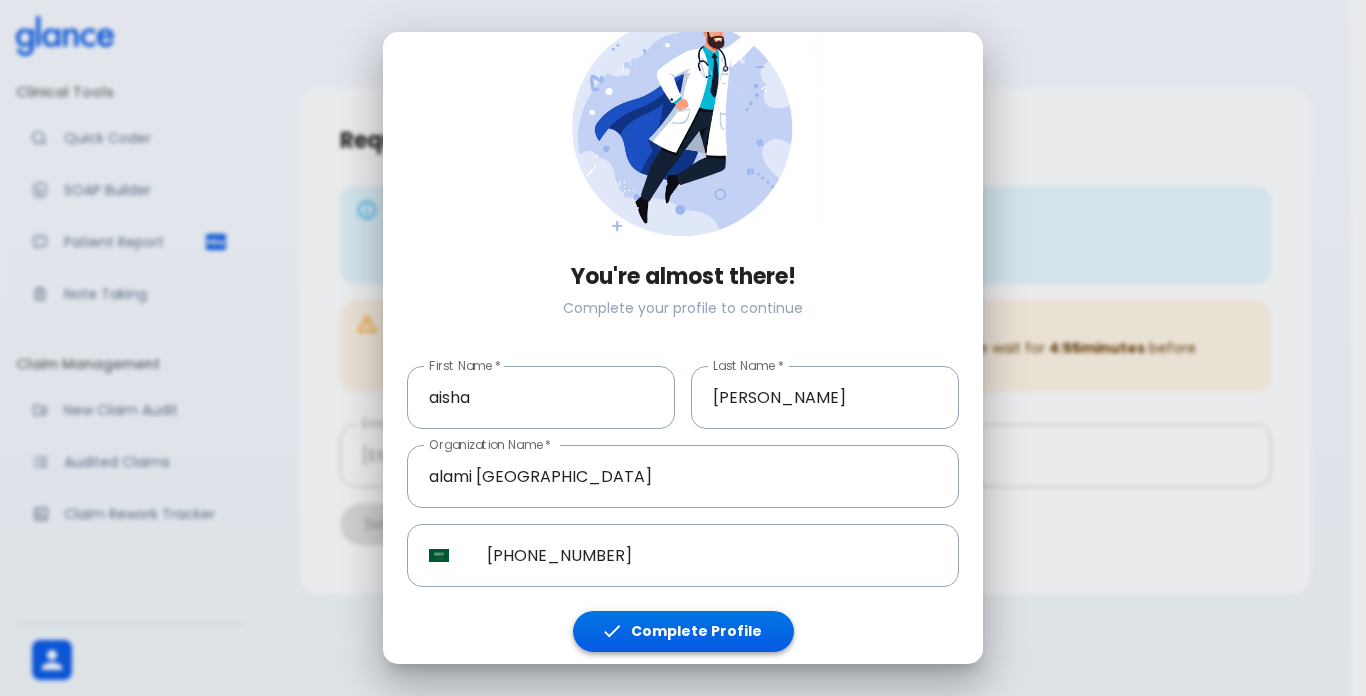 click on "Complete Profile" at bounding box center (683, 631) 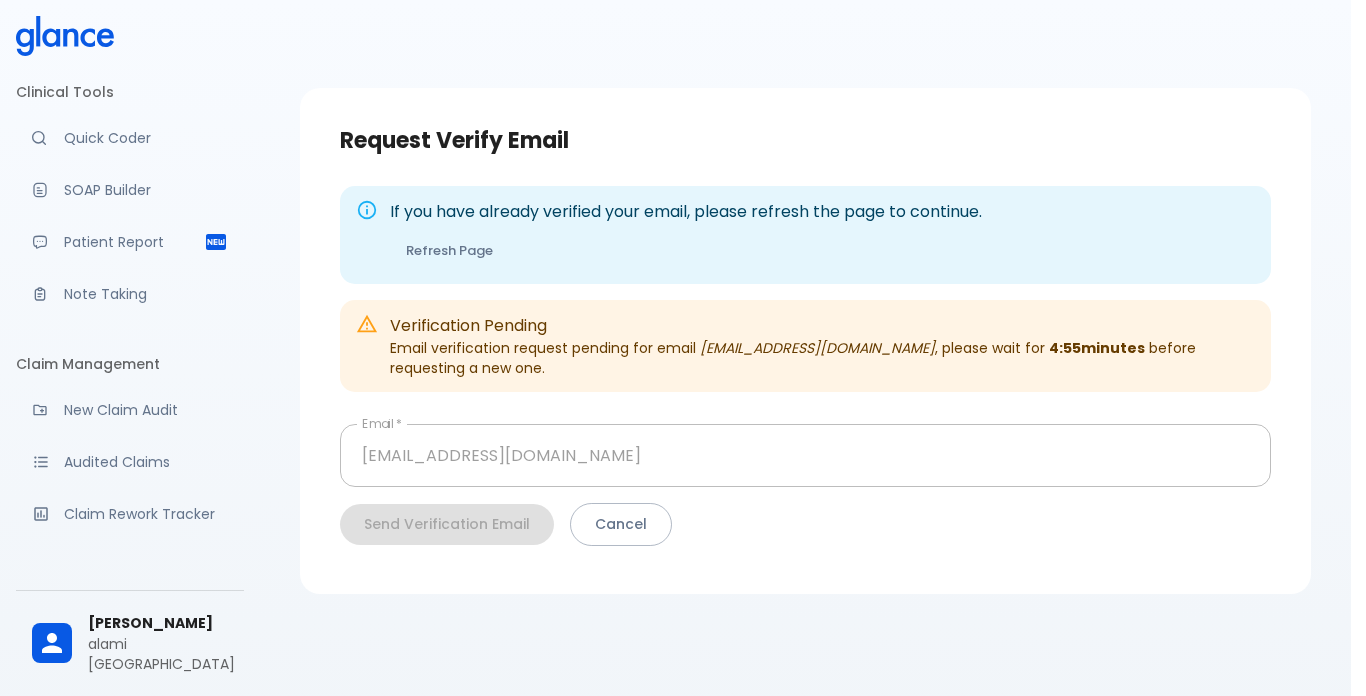 click on "Complete Profile" at bounding box center (683, 631) 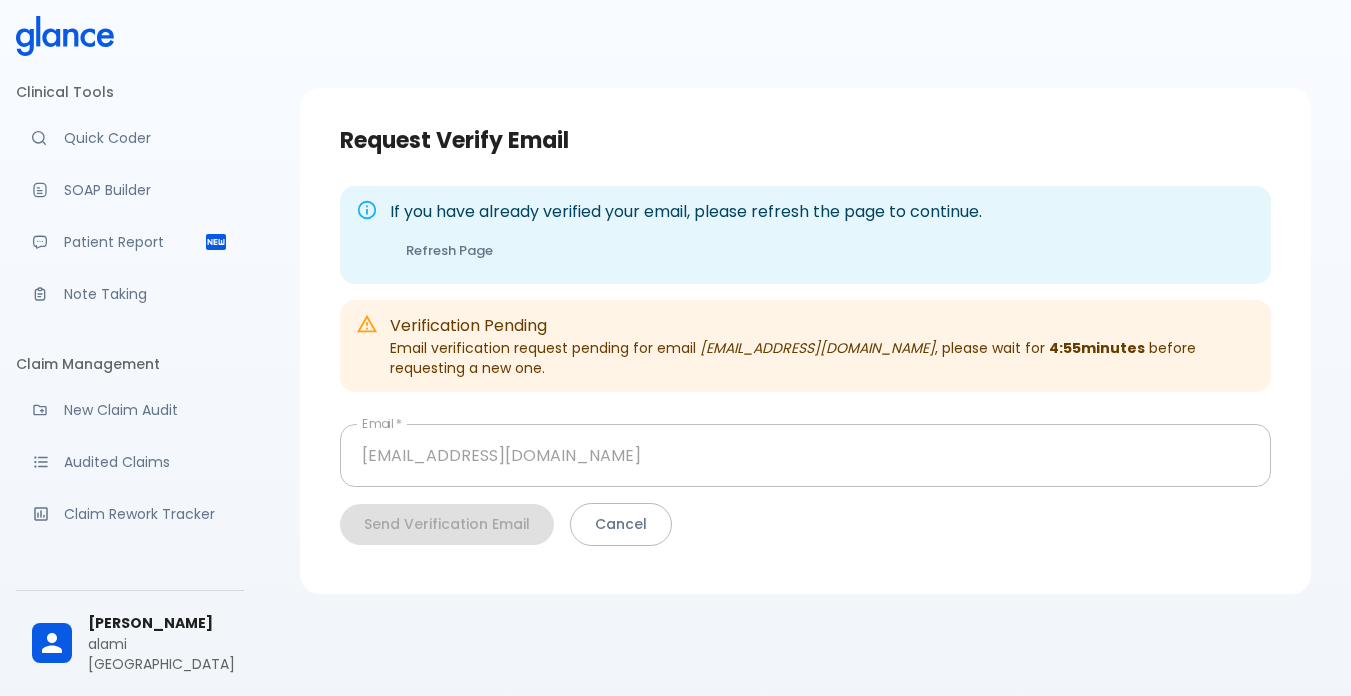 click 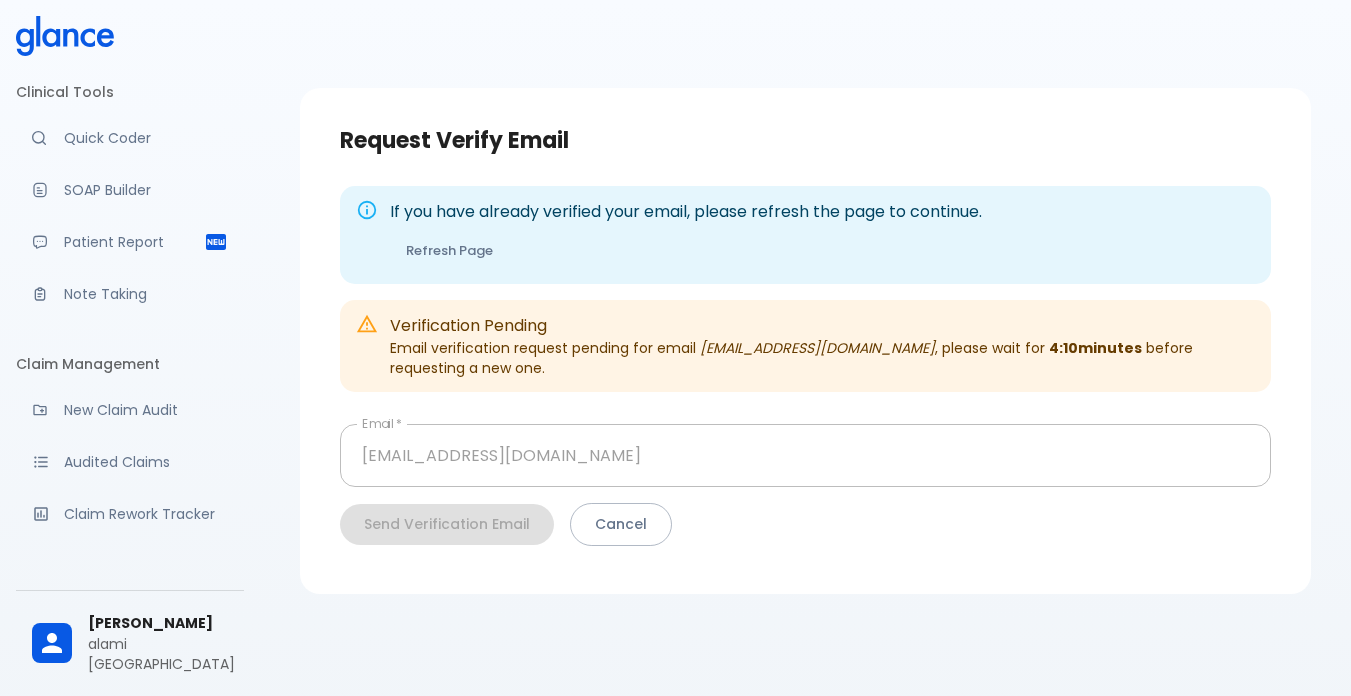 click 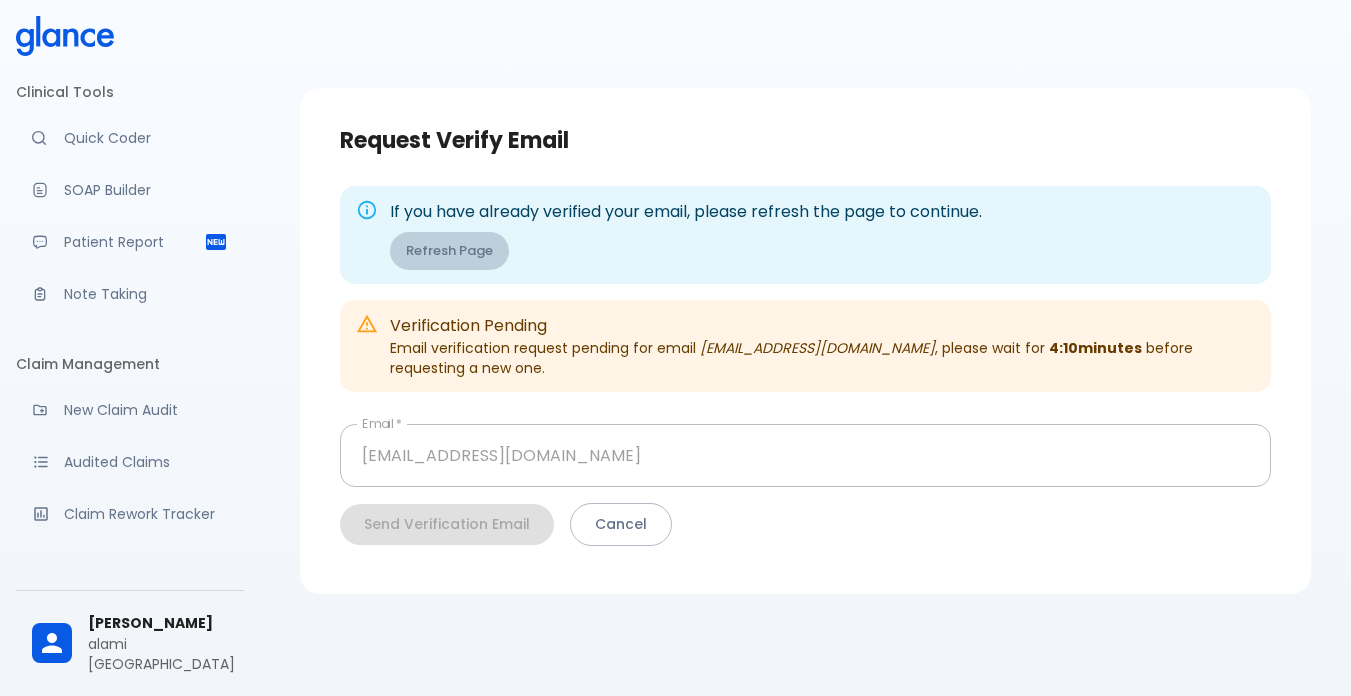 click on "Refresh Page" at bounding box center (449, 251) 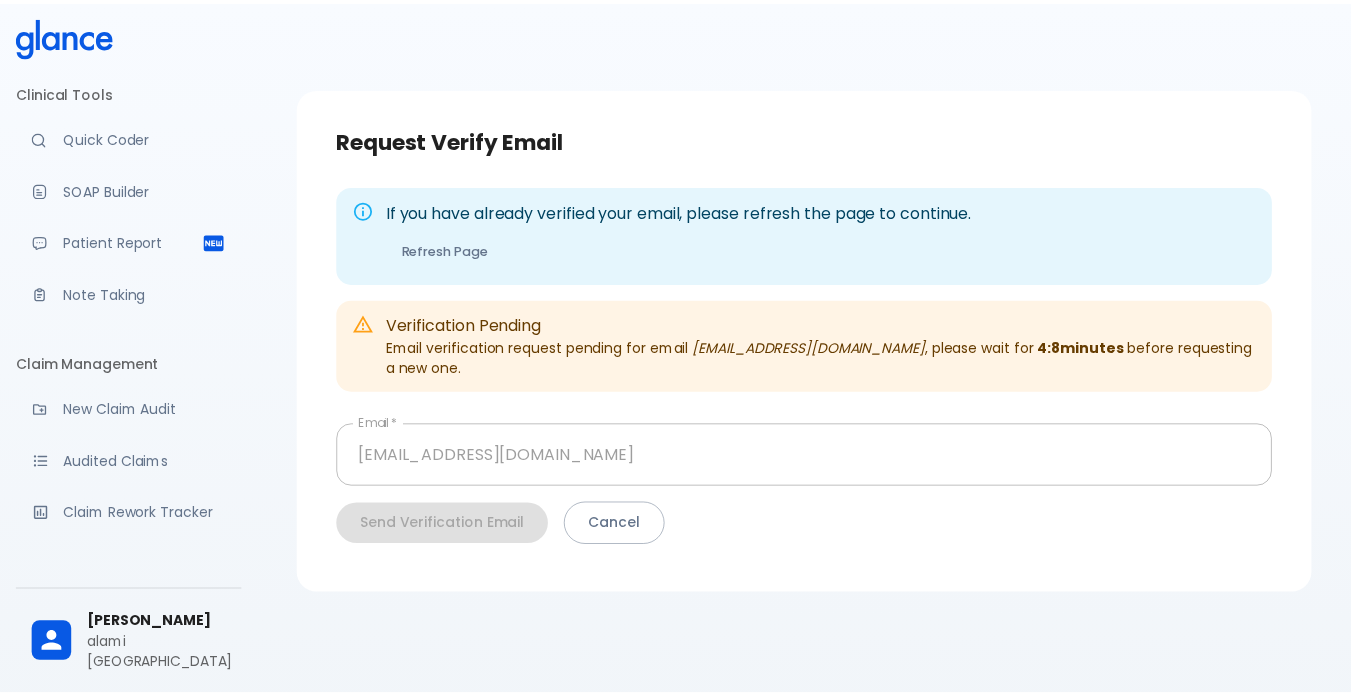 scroll, scrollTop: 0, scrollLeft: 0, axis: both 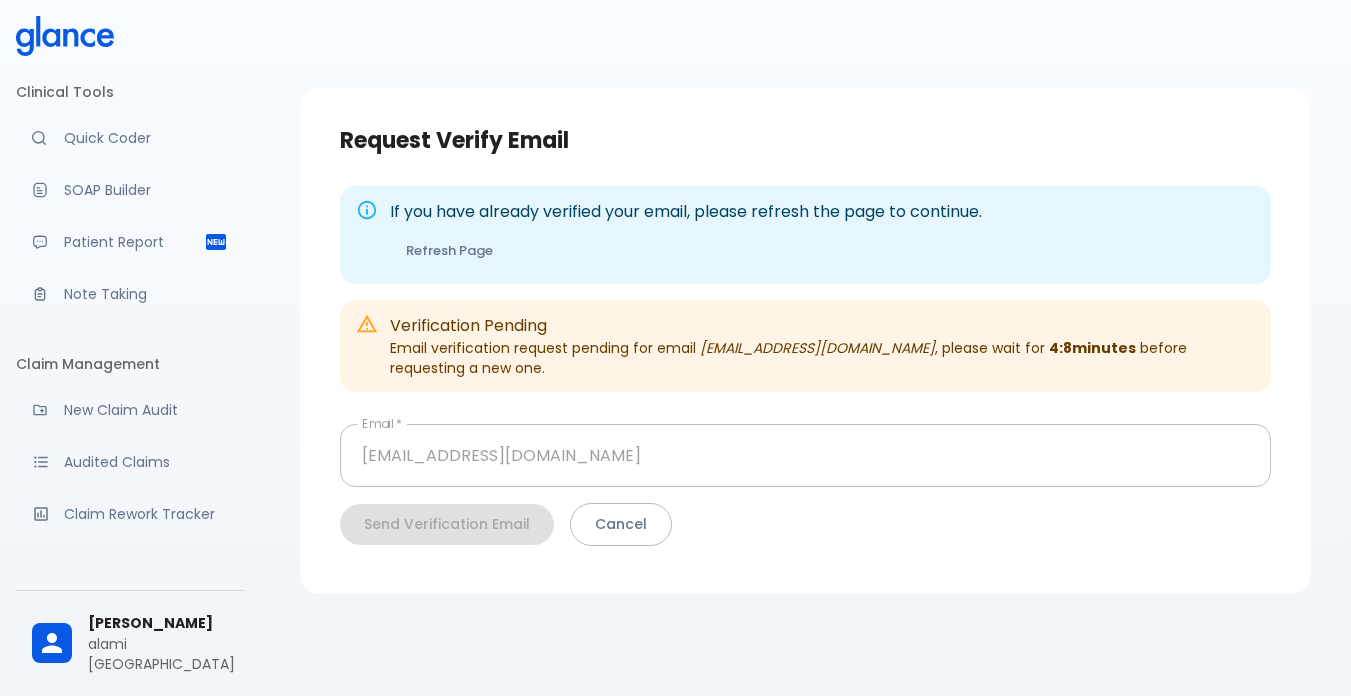 click on "Refresh Page" at bounding box center [449, 251] 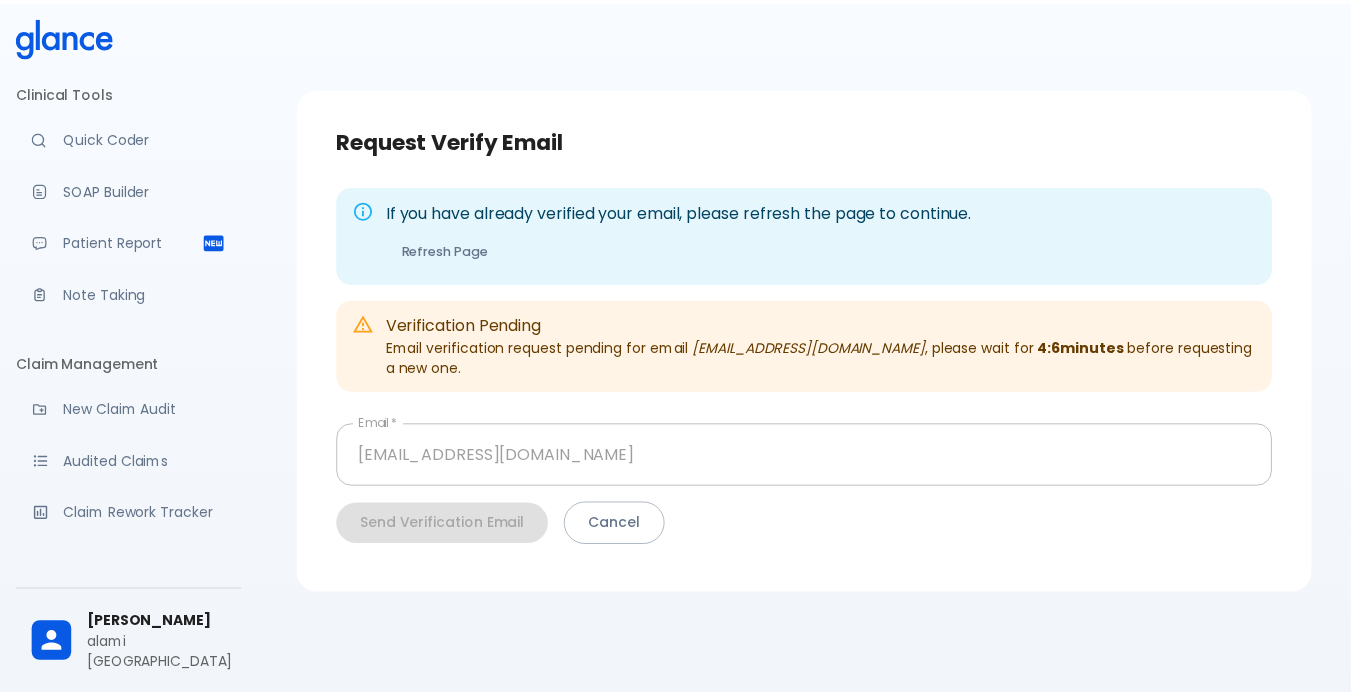 scroll, scrollTop: 0, scrollLeft: 0, axis: both 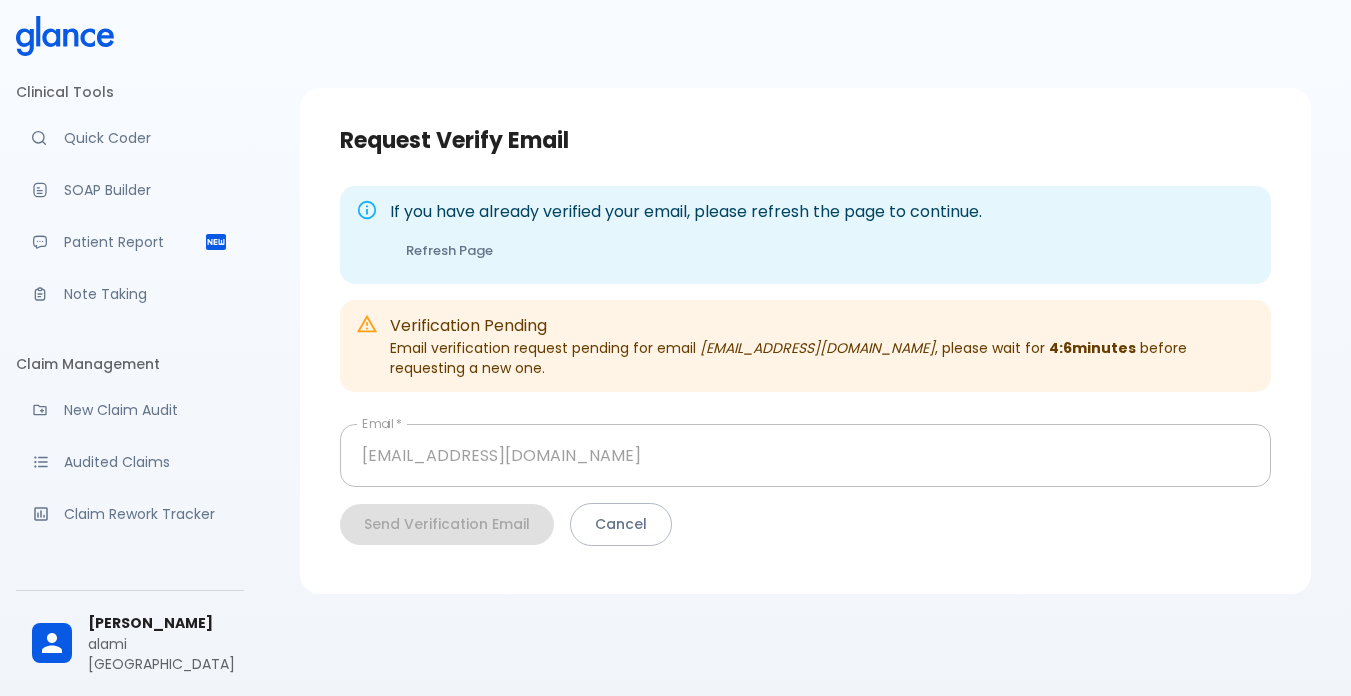 click on "Refresh Page" at bounding box center (449, 251) 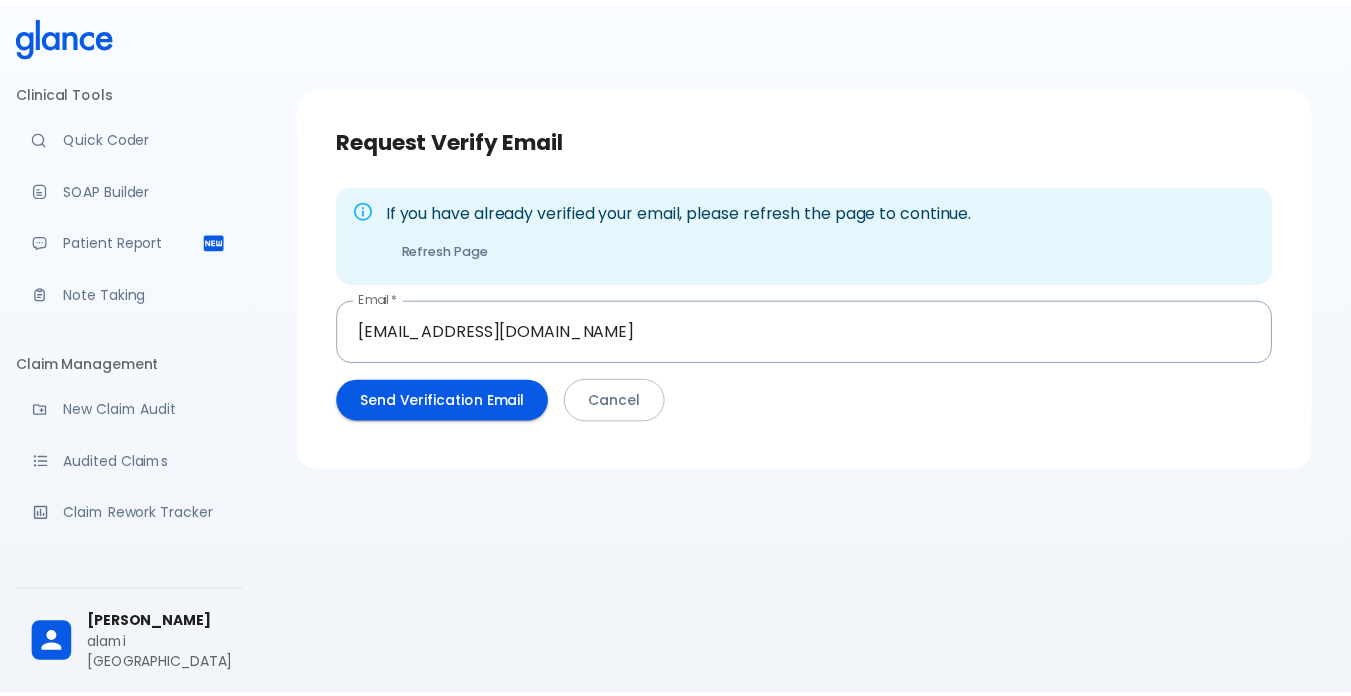 scroll, scrollTop: 0, scrollLeft: 0, axis: both 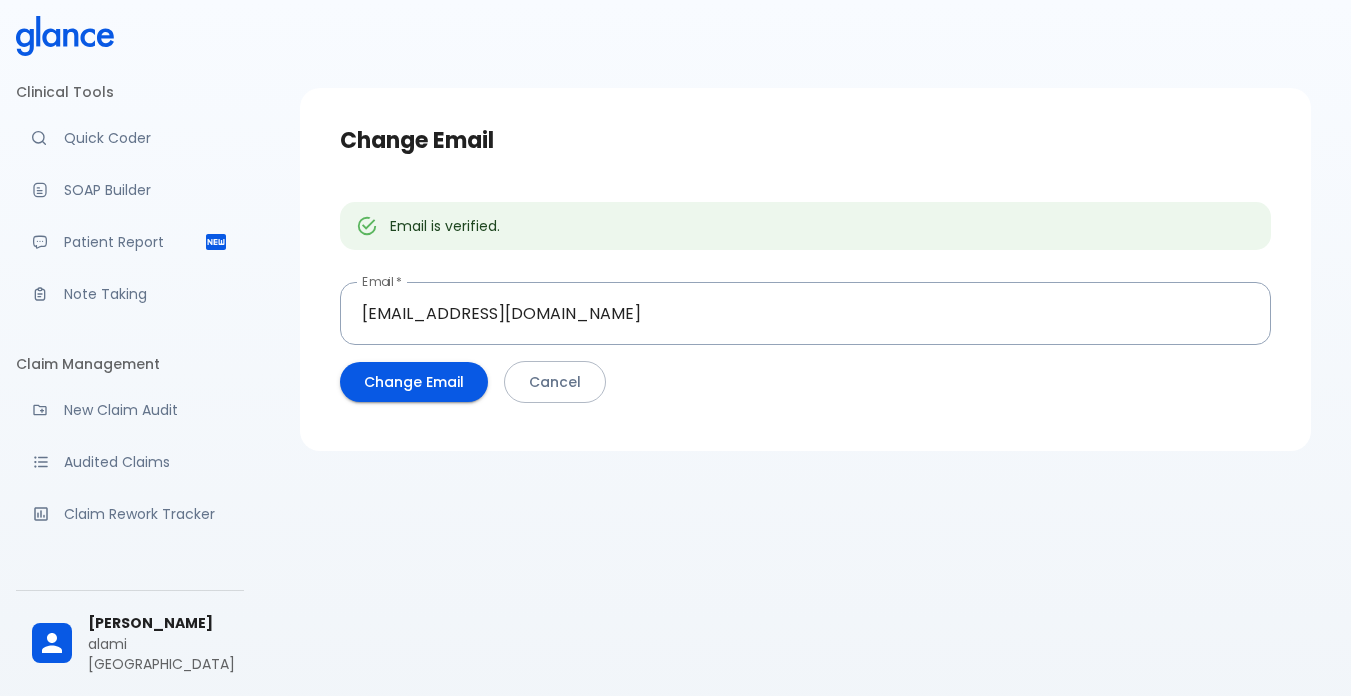 click 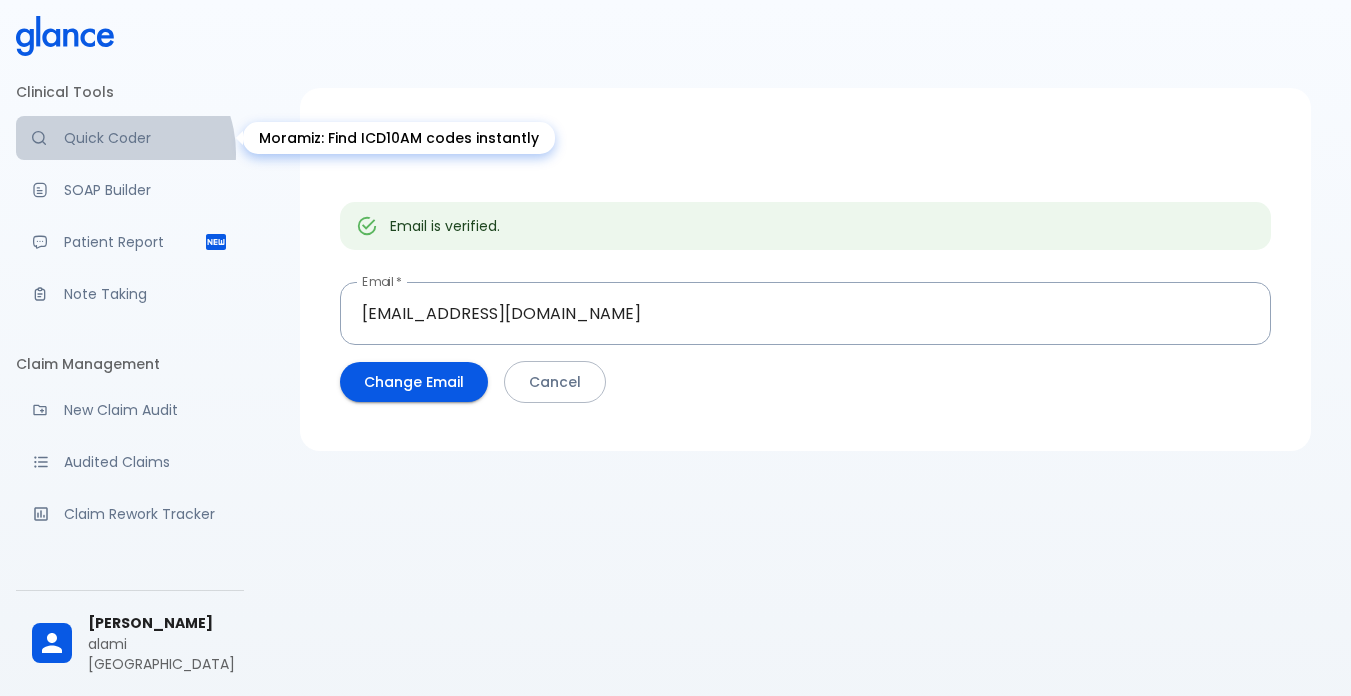 click on "Quick Coder" at bounding box center [130, 138] 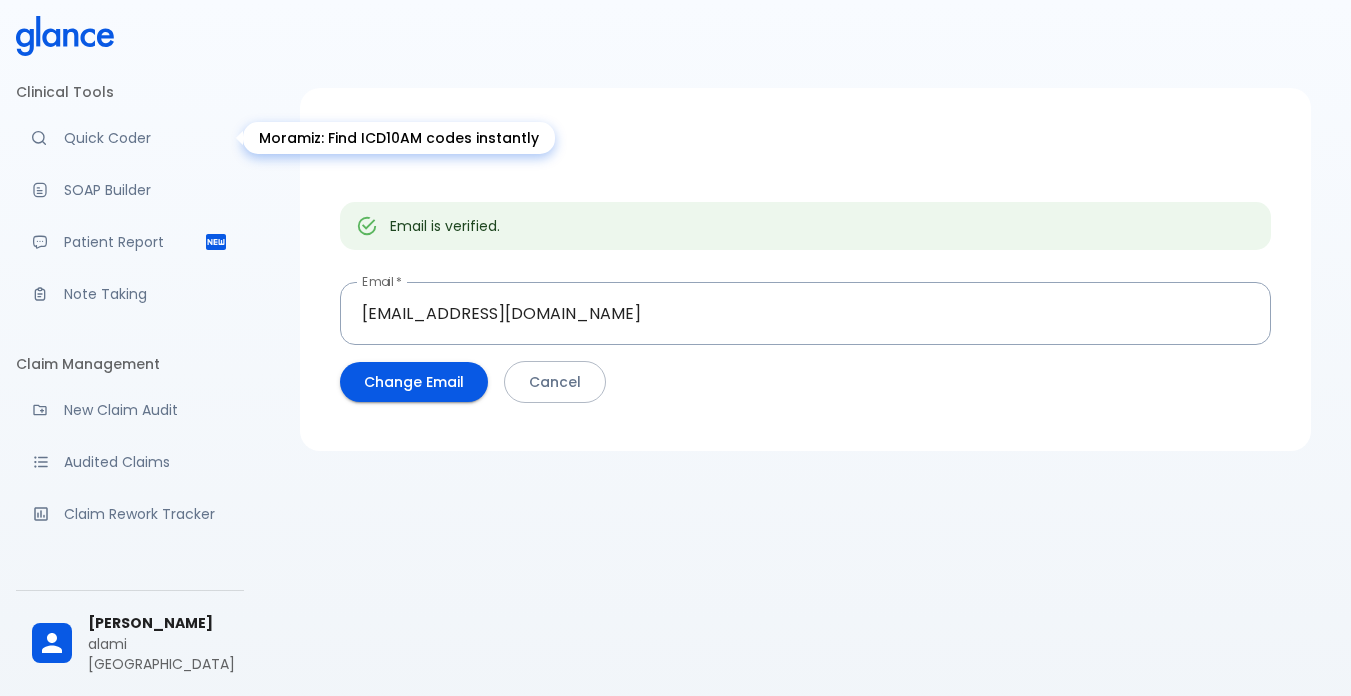 click on "Quick Coder" at bounding box center [146, 138] 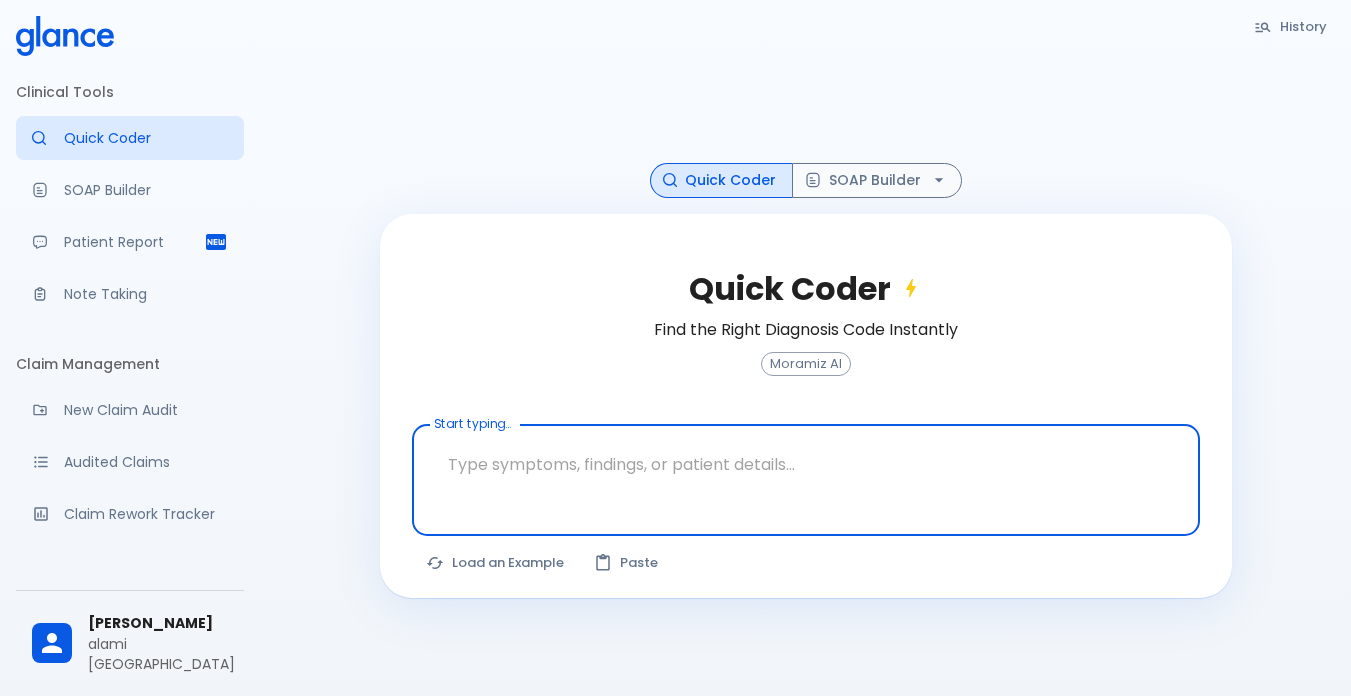 scroll, scrollTop: 0, scrollLeft: 0, axis: both 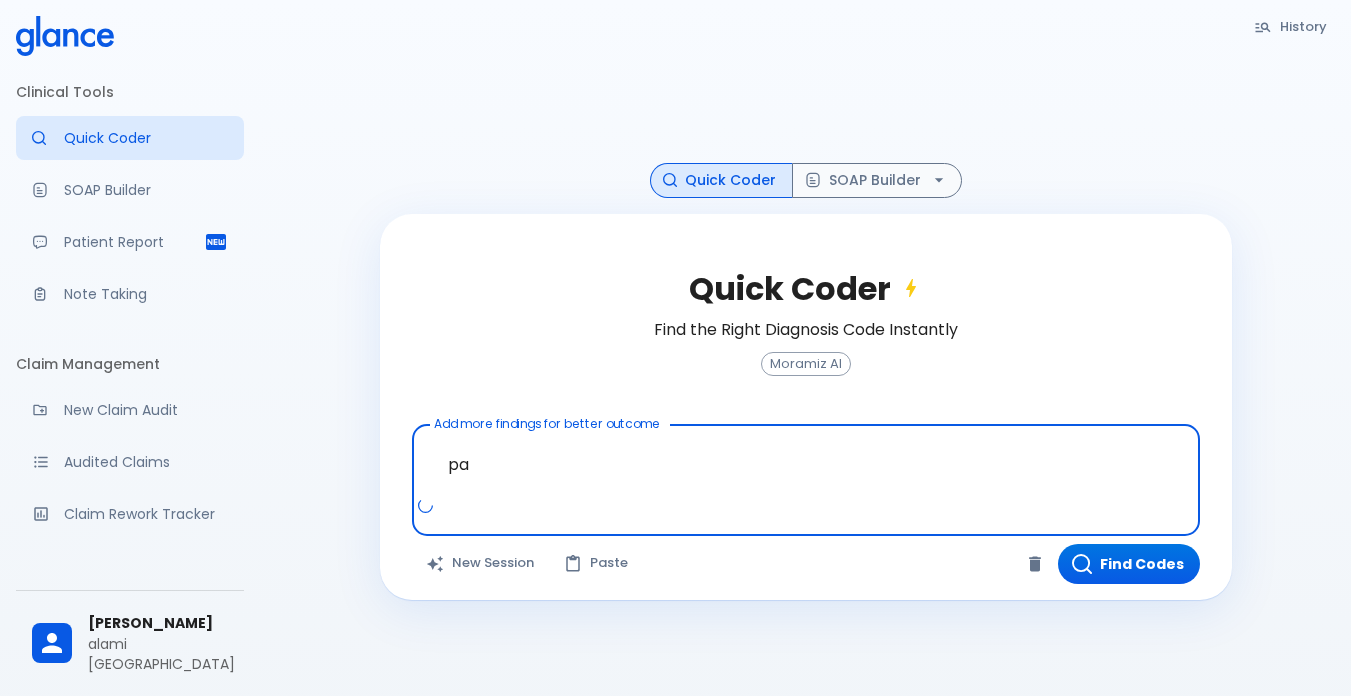 type on "p" 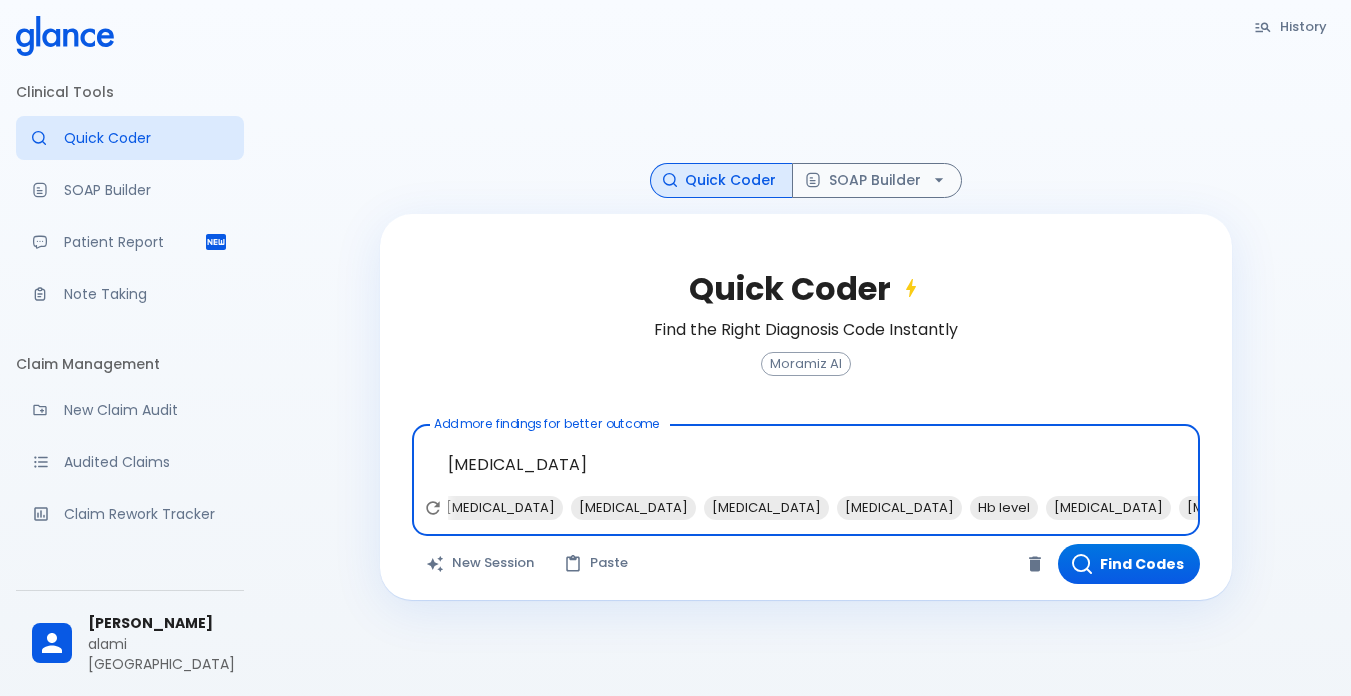 scroll, scrollTop: 0, scrollLeft: 0, axis: both 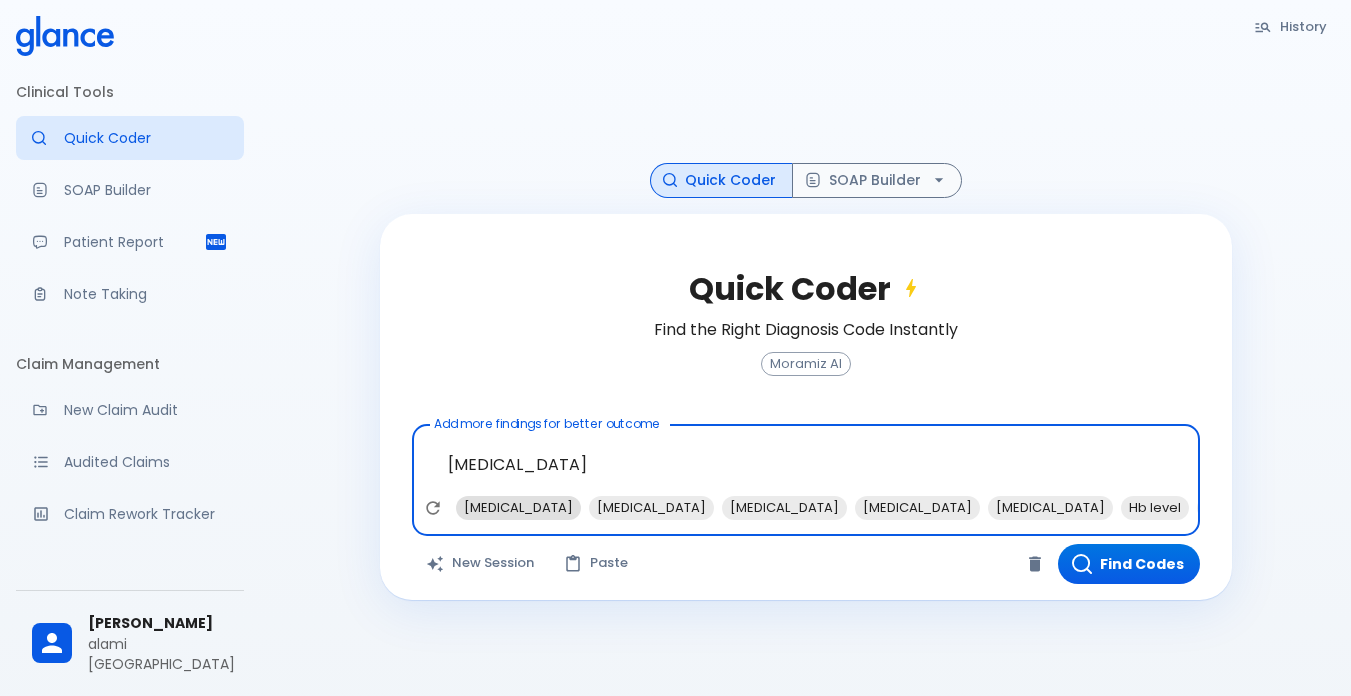 type on "[MEDICAL_DATA]" 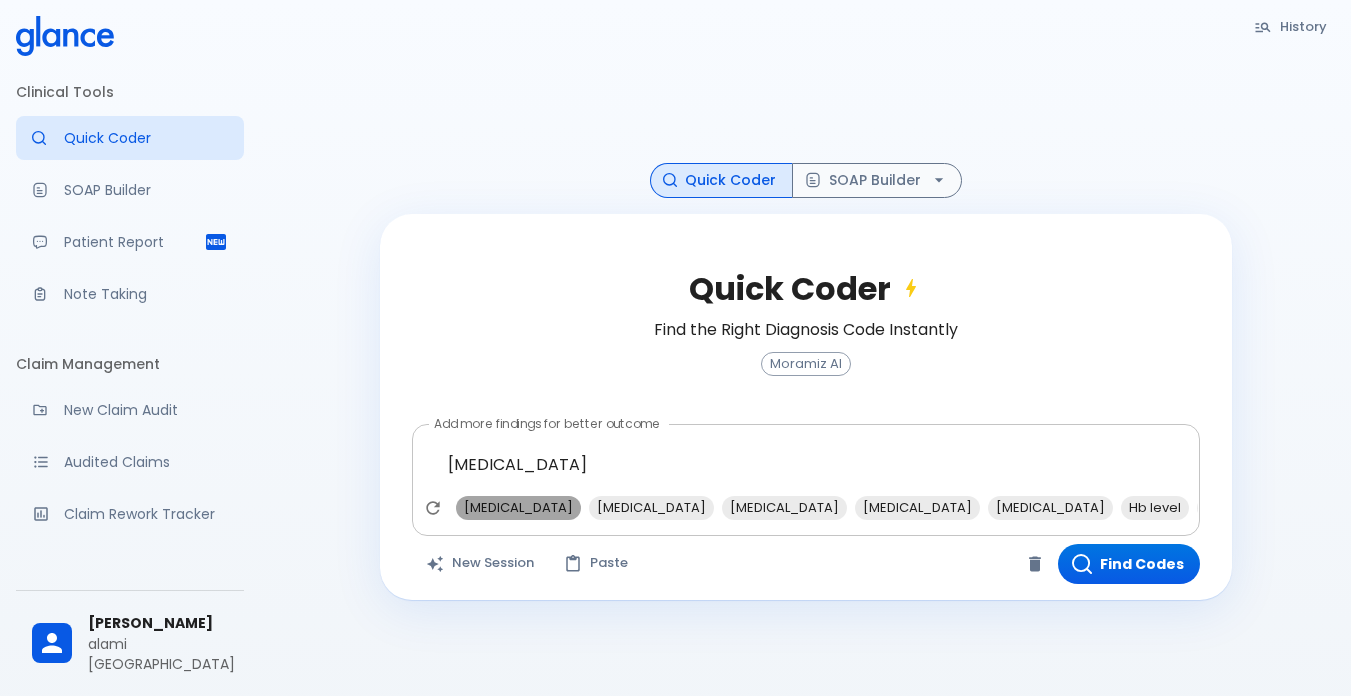 click on "[MEDICAL_DATA]" at bounding box center [518, 507] 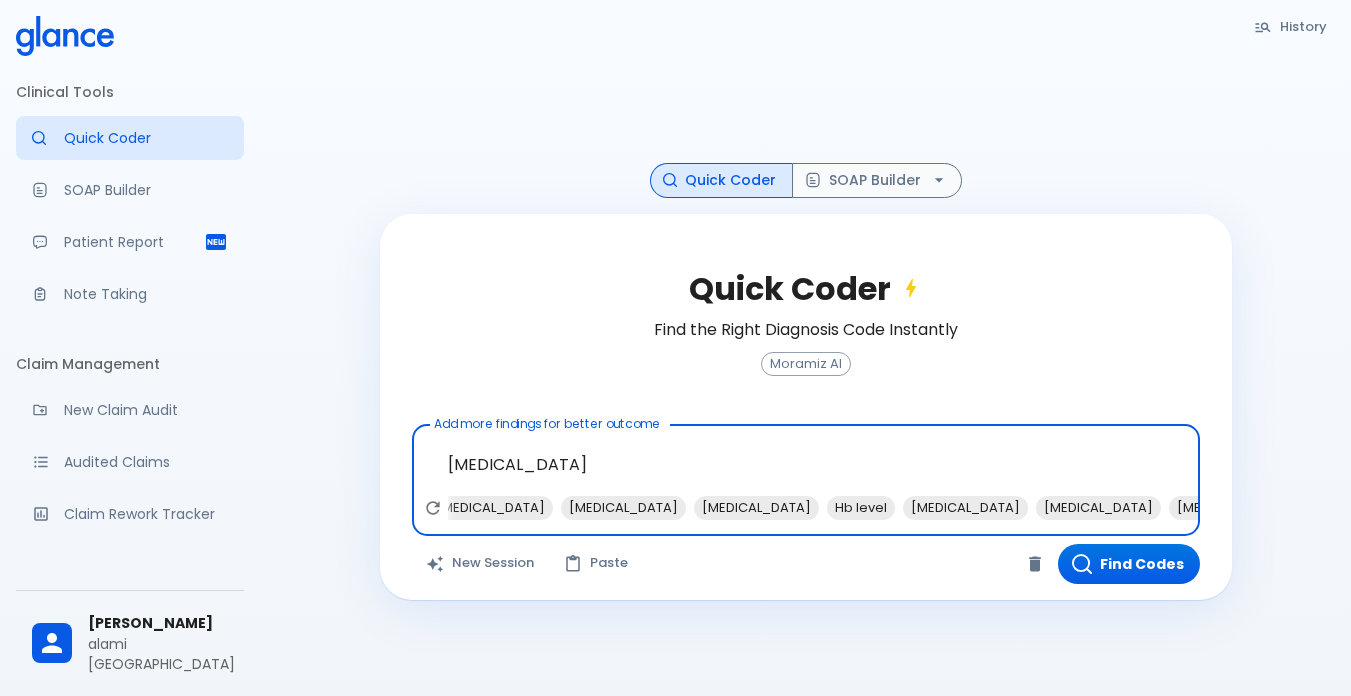 scroll, scrollTop: 0, scrollLeft: 156, axis: horizontal 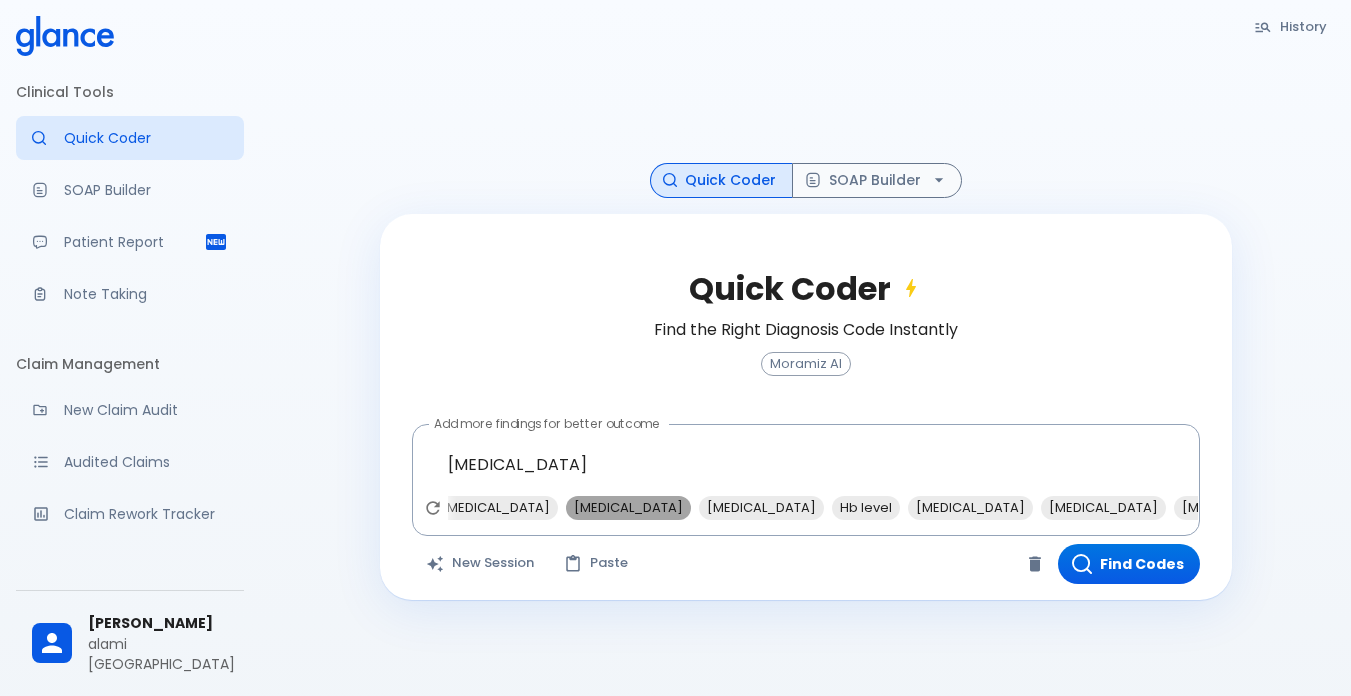 click on "[MEDICAL_DATA]" at bounding box center [628, 507] 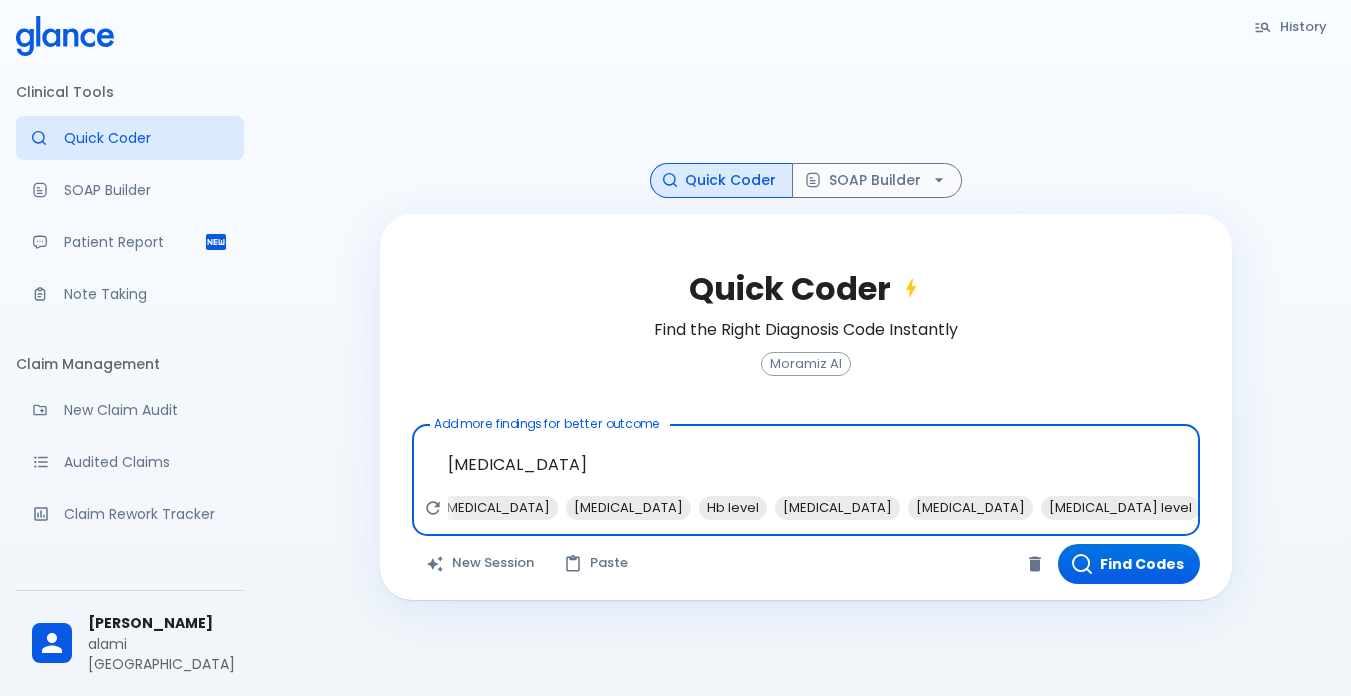 scroll, scrollTop: 0, scrollLeft: 291, axis: horizontal 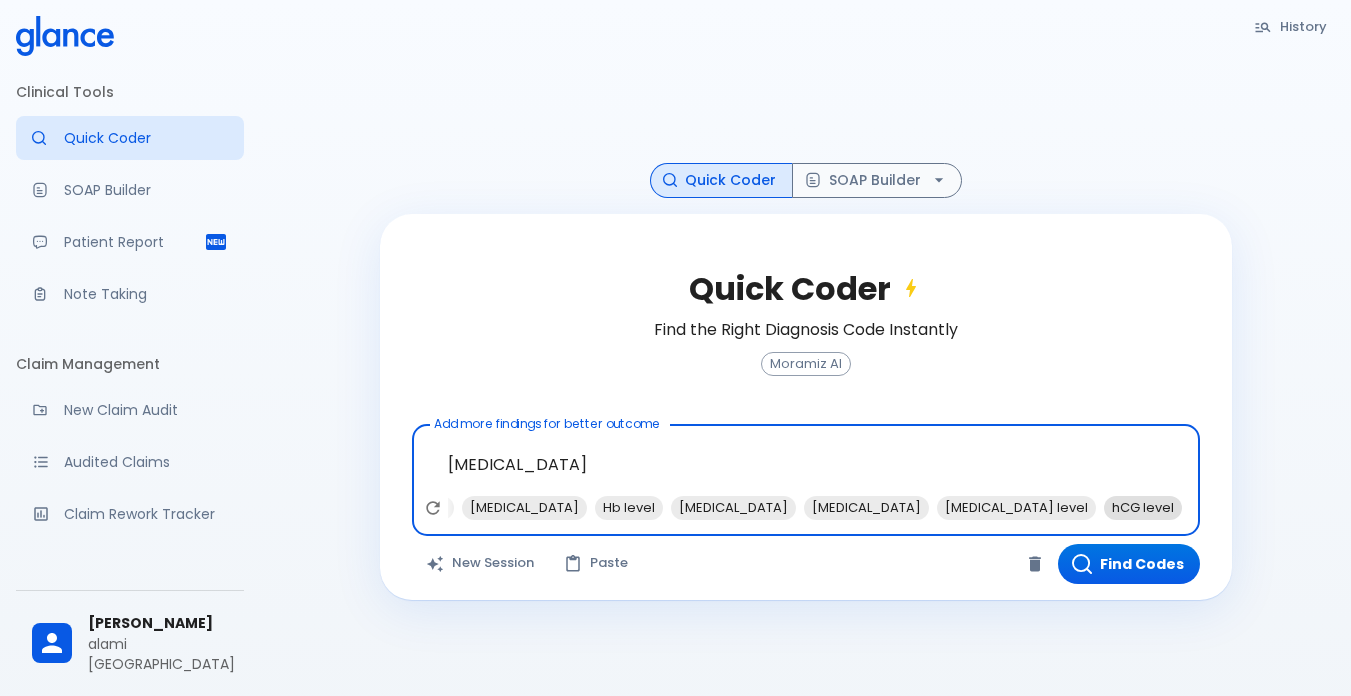 click on "hCG level" at bounding box center [1143, 507] 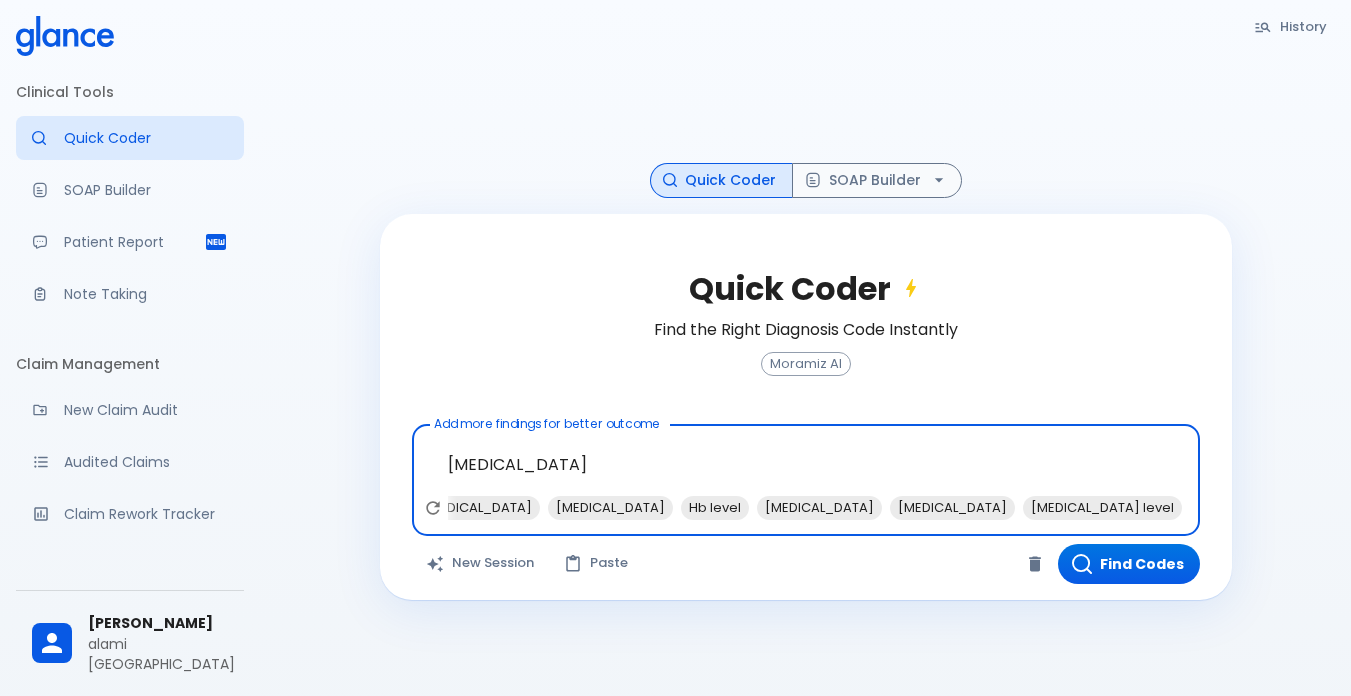 scroll, scrollTop: 0, scrollLeft: 206, axis: horizontal 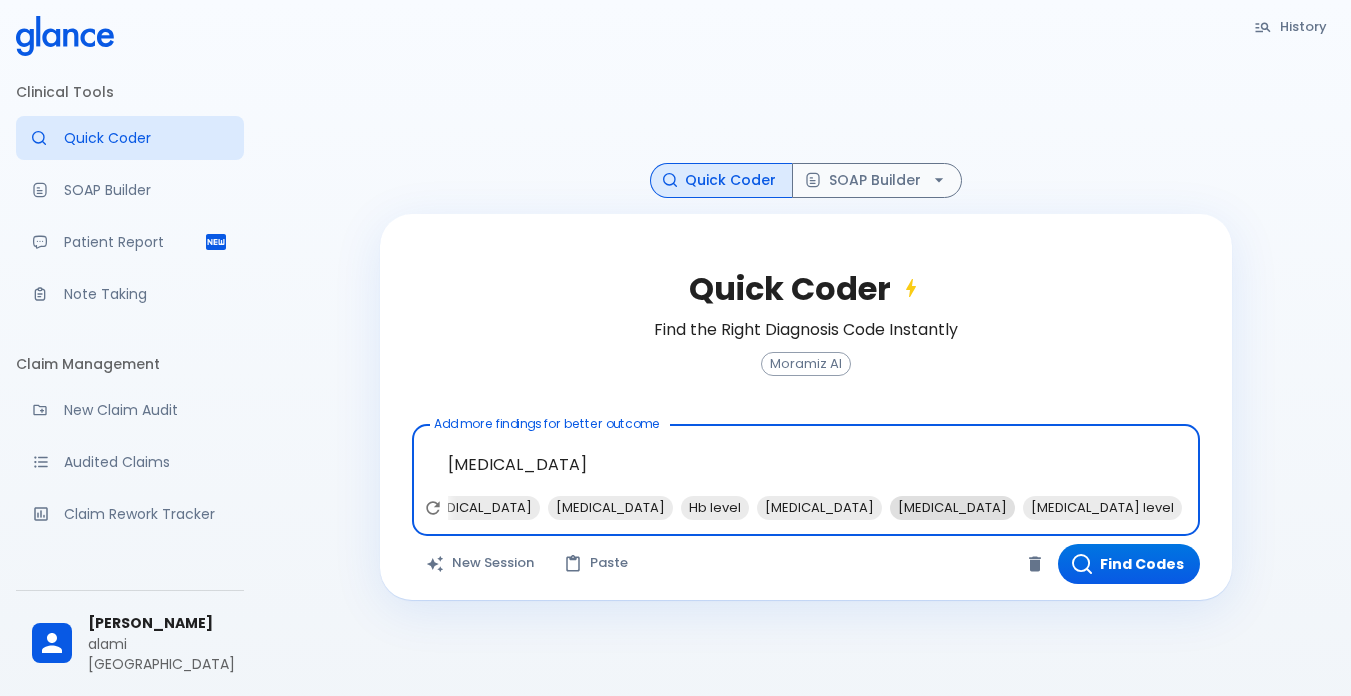 click on "[MEDICAL_DATA]" at bounding box center (952, 507) 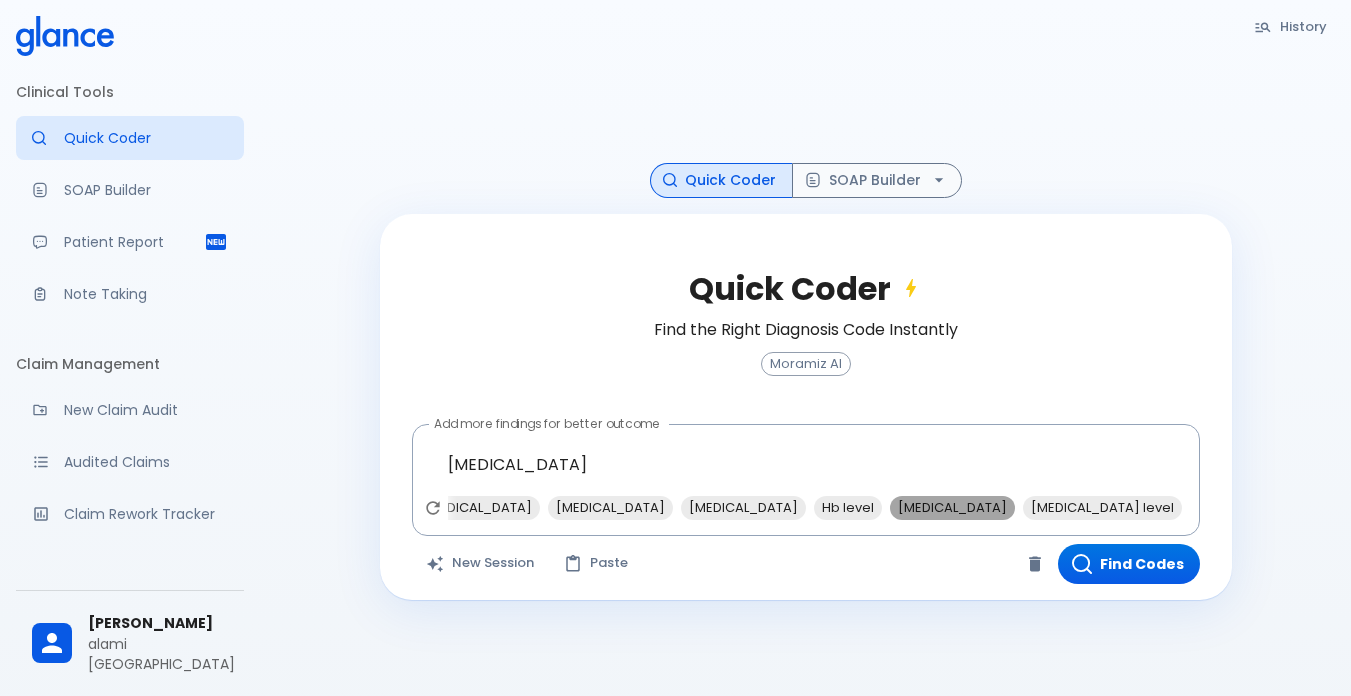 click on "[MEDICAL_DATA]" at bounding box center (952, 507) 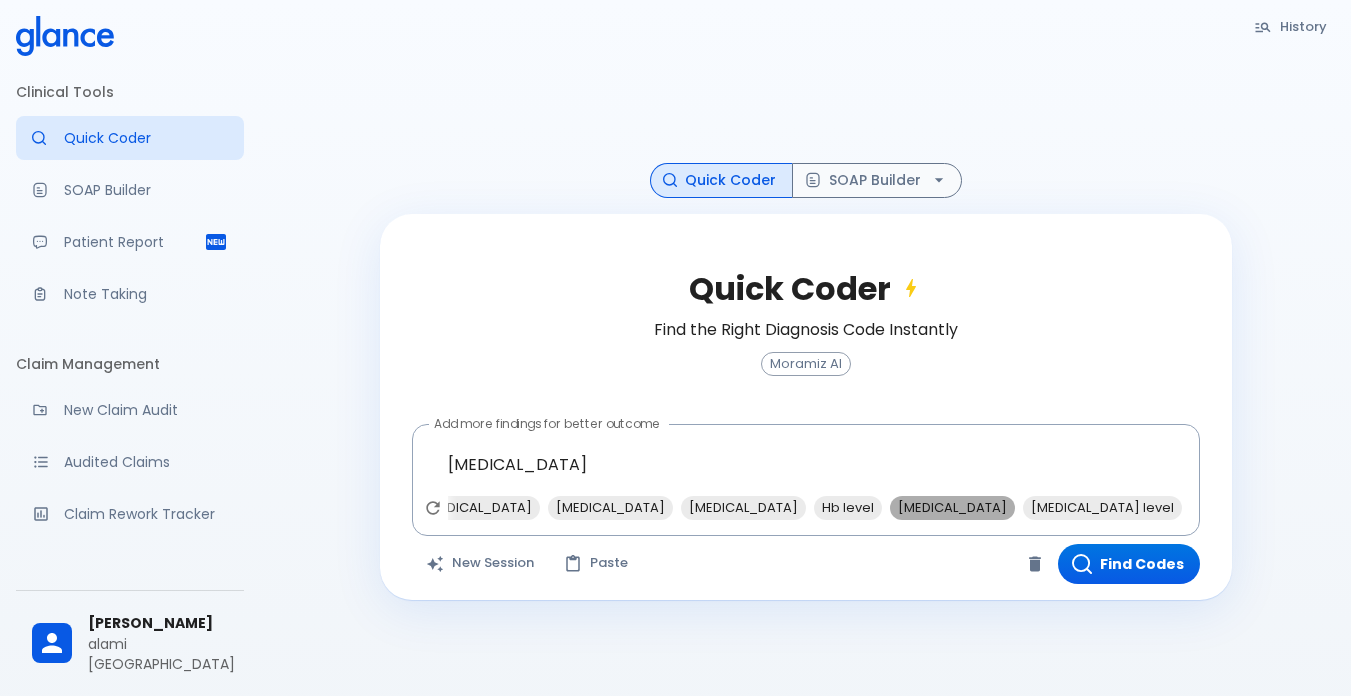 scroll, scrollTop: 0, scrollLeft: 0, axis: both 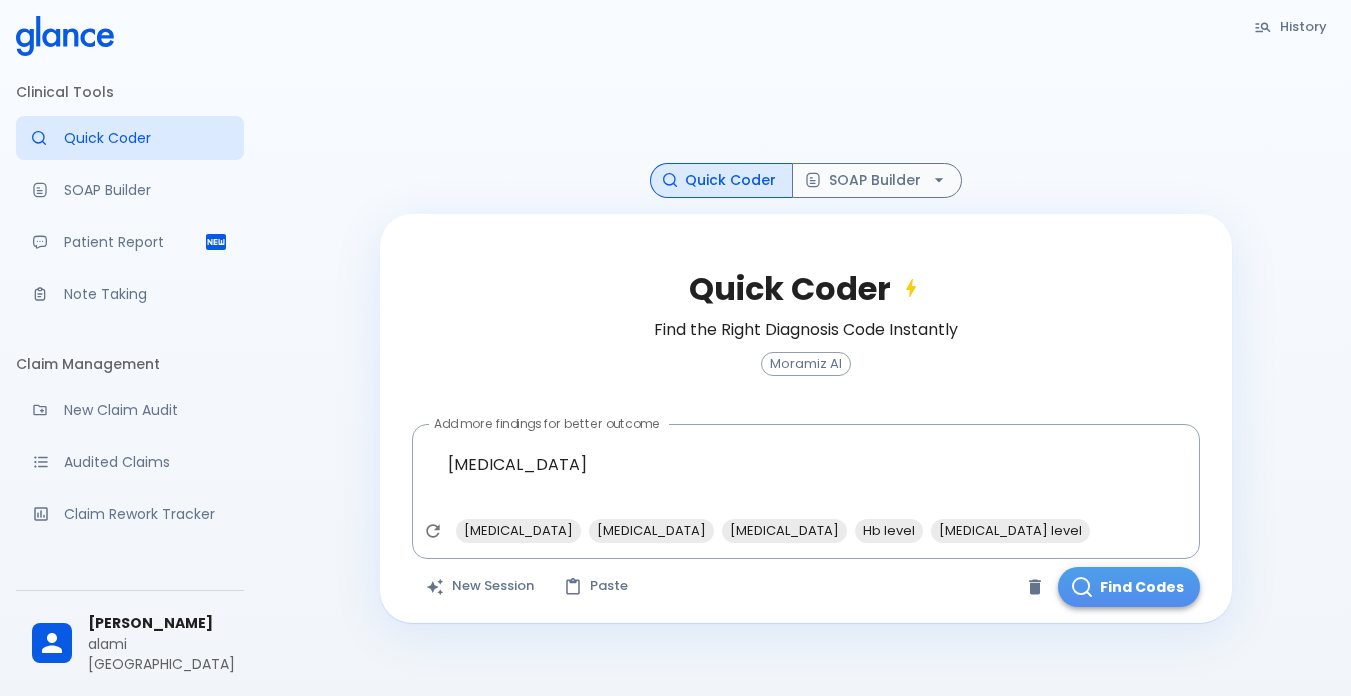 click on "Find Codes" at bounding box center [1129, 587] 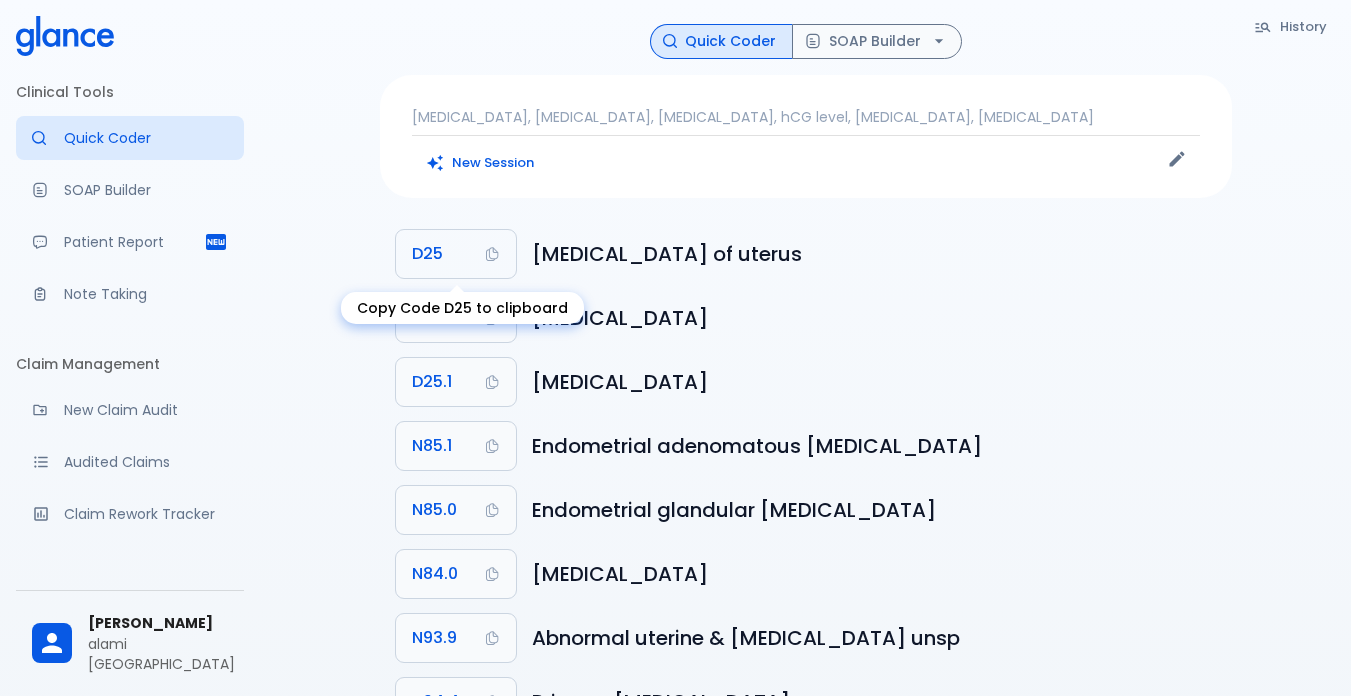 click on "D25" at bounding box center [456, 254] 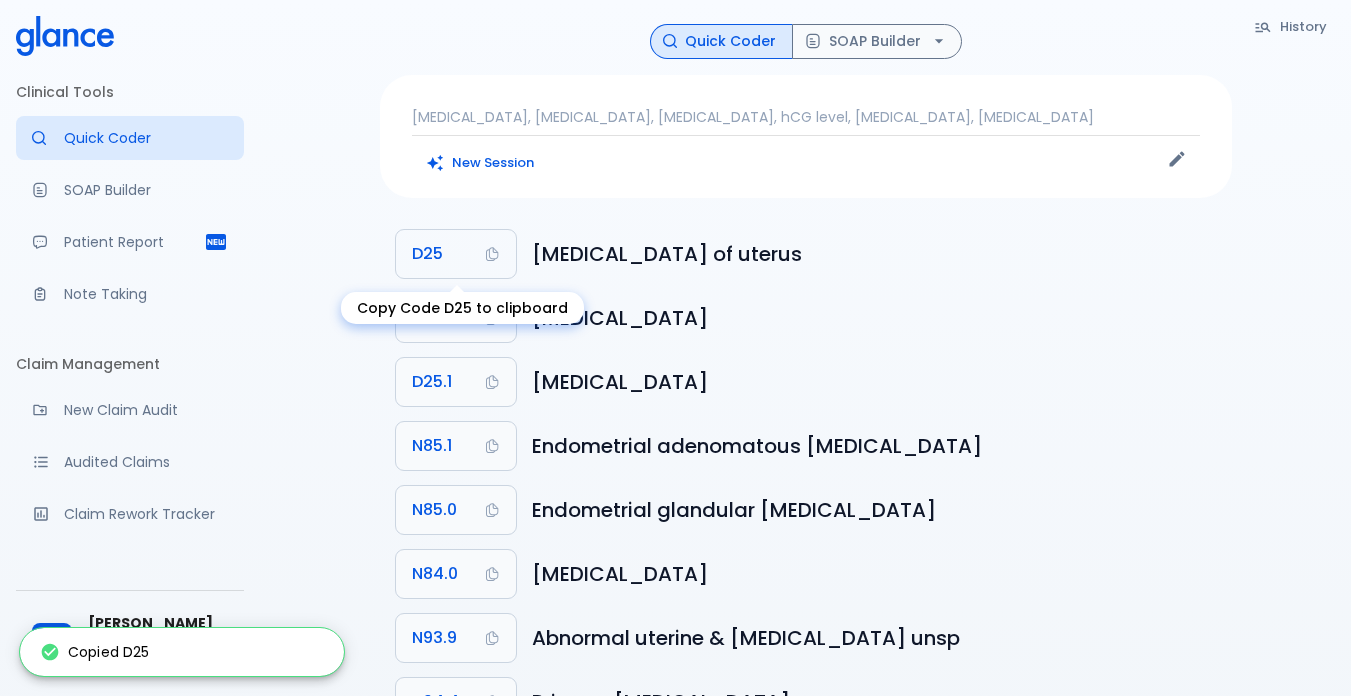 click on "D25" at bounding box center (456, 254) 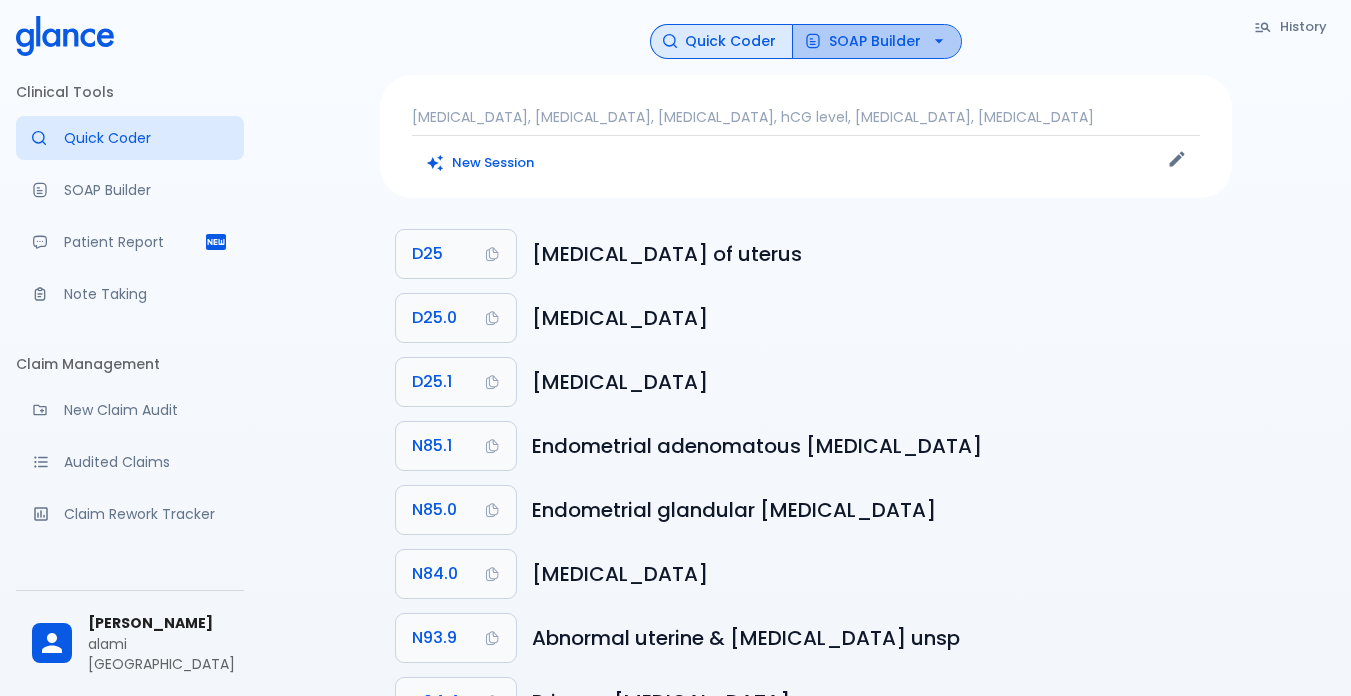click on "SOAP Builder" at bounding box center [877, 41] 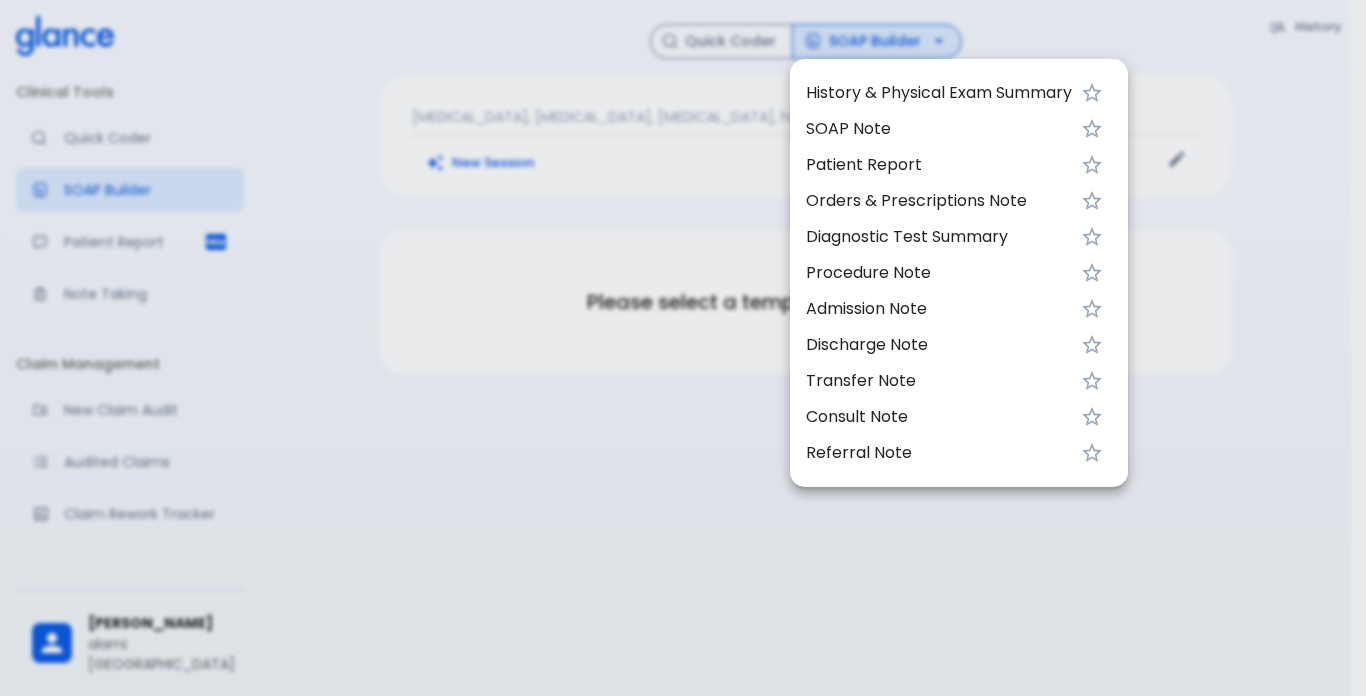 click on "History & Physical Exam Summary" at bounding box center (939, 93) 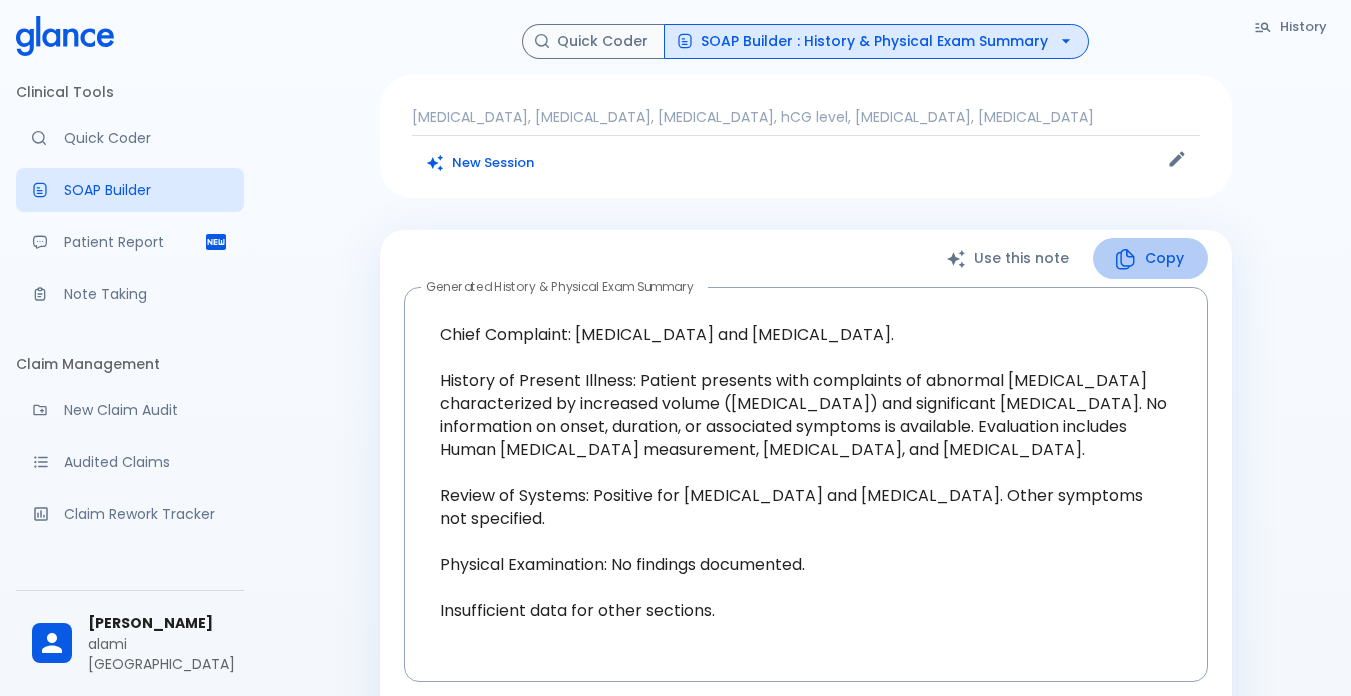click on "Copy" at bounding box center (1150, 258) 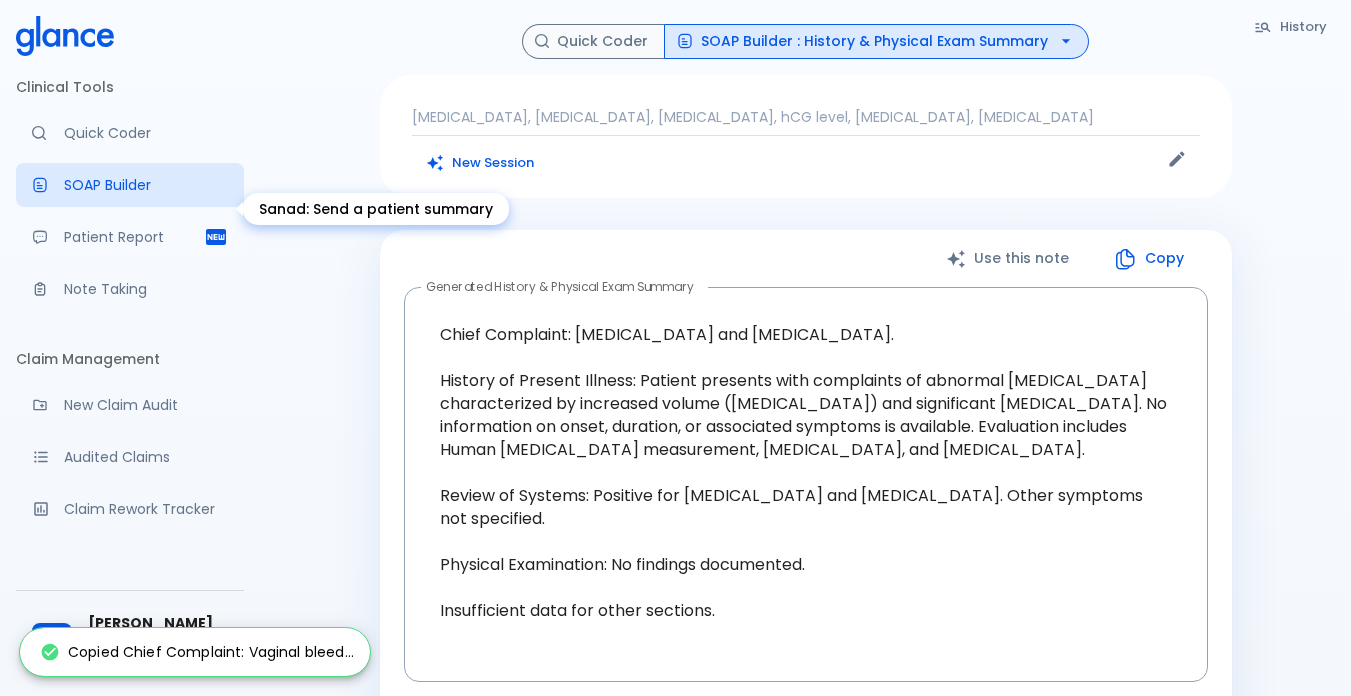 scroll, scrollTop: 0, scrollLeft: 0, axis: both 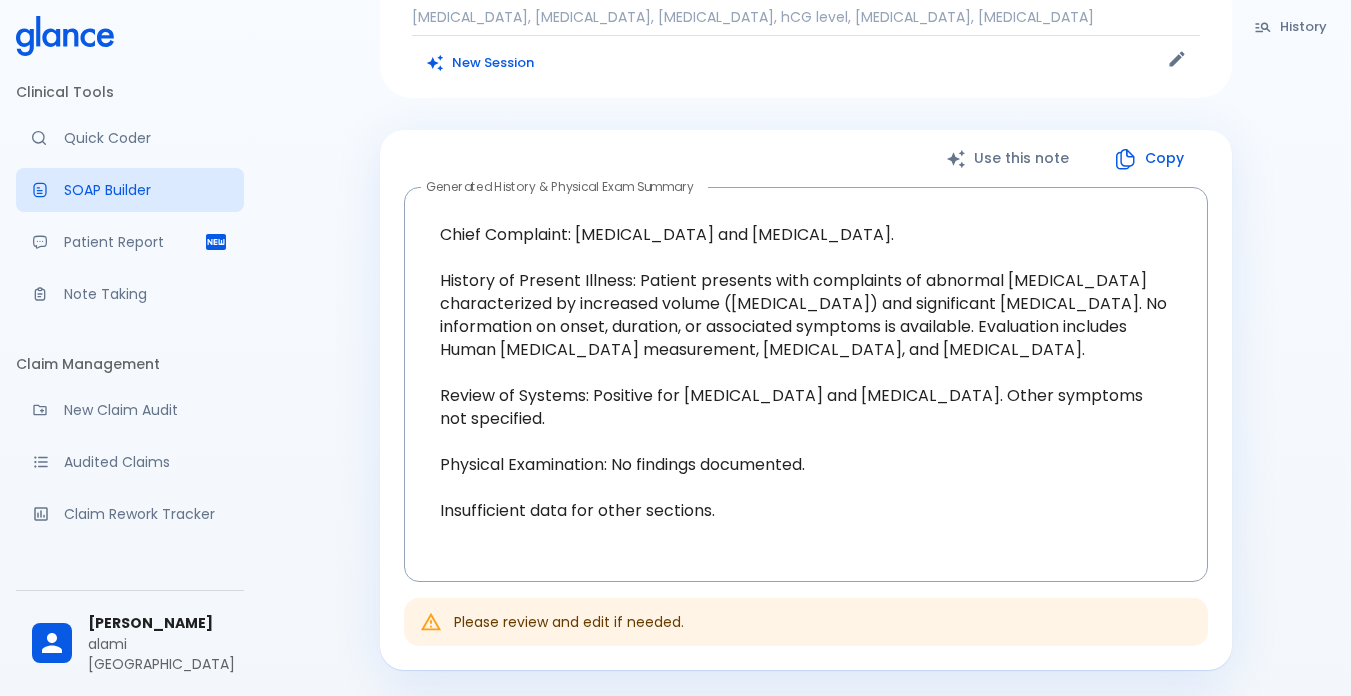 click on "Copy" at bounding box center (1150, 158) 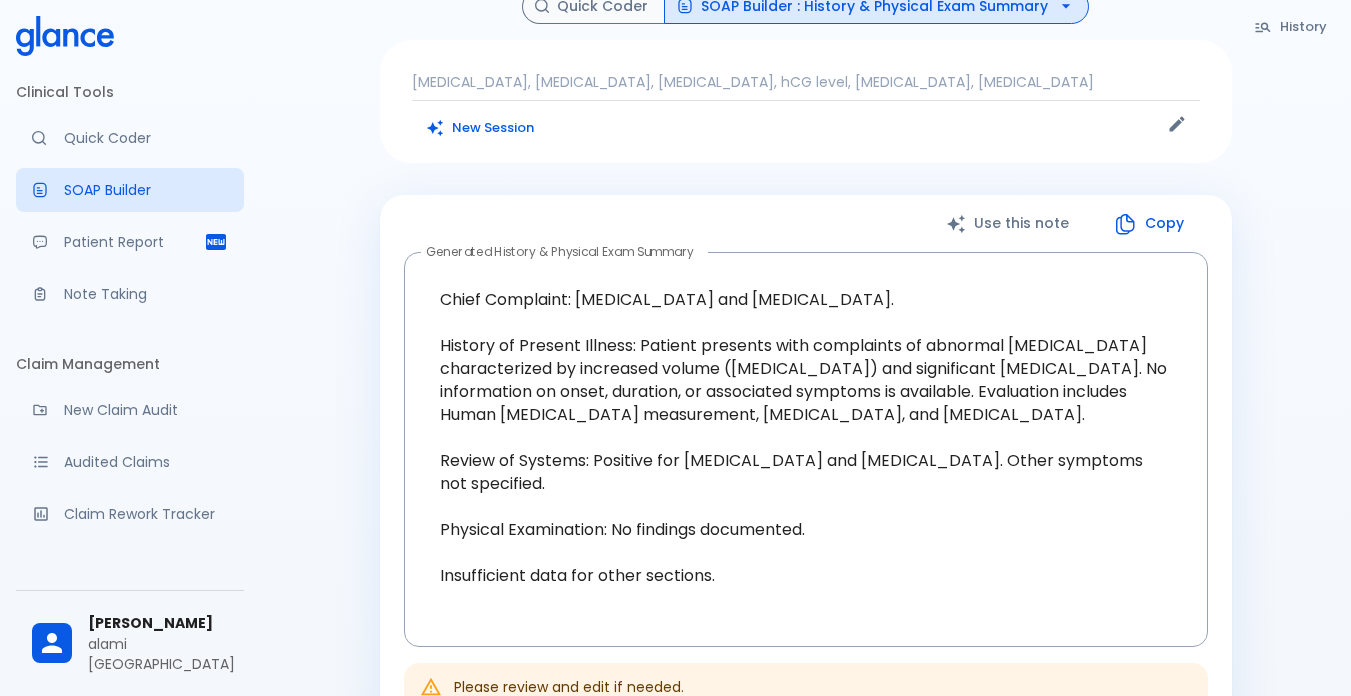 scroll, scrollTop: 0, scrollLeft: 0, axis: both 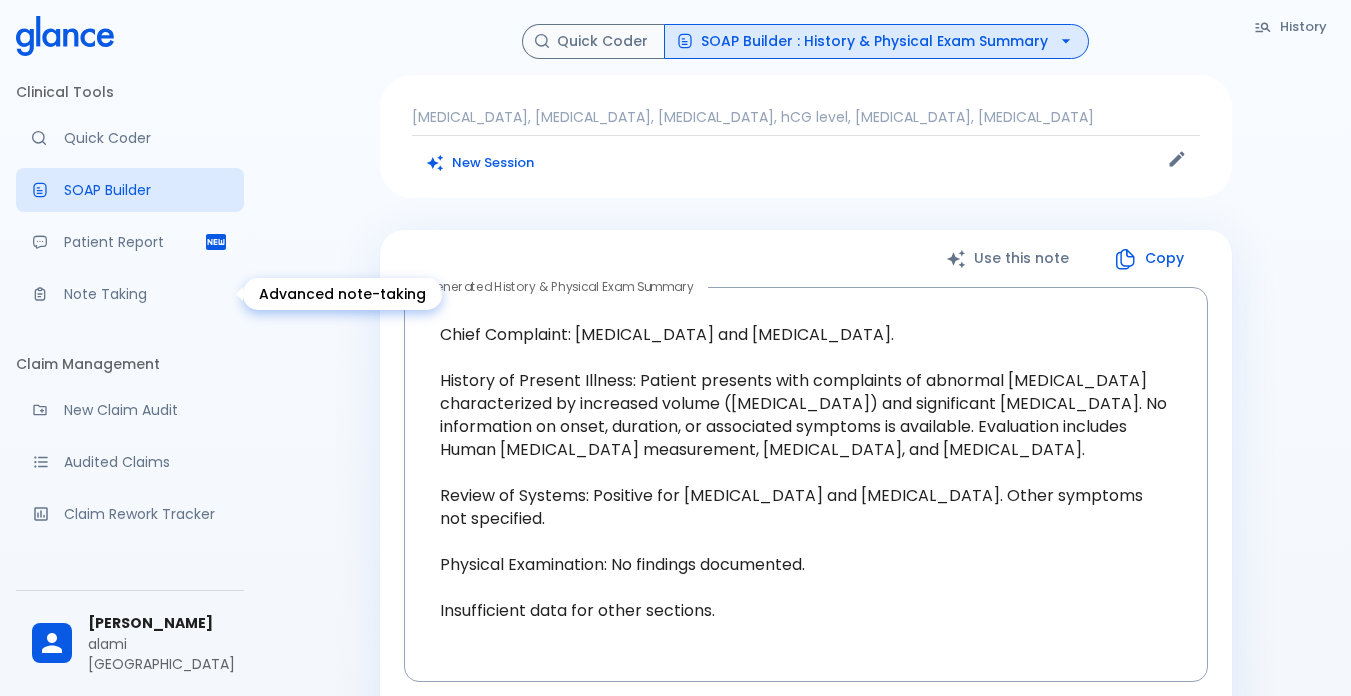 click at bounding box center [48, 294] 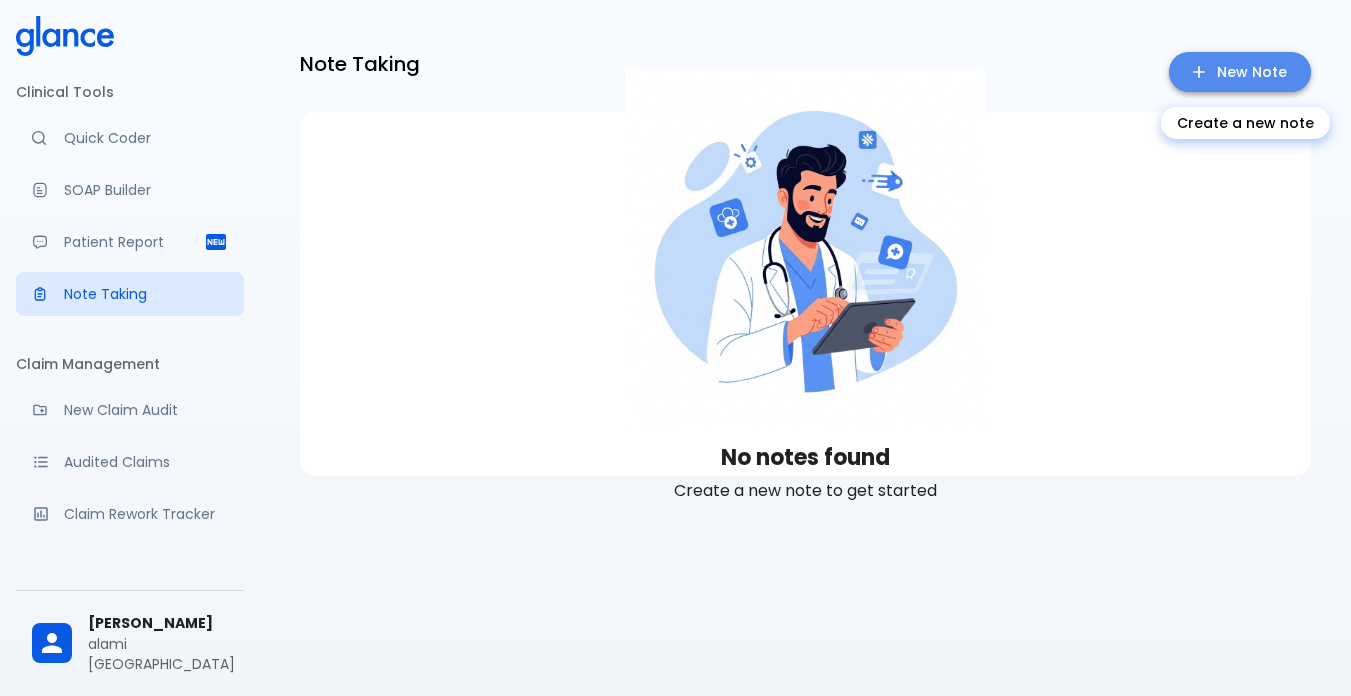 click on "New Note" at bounding box center (1240, 72) 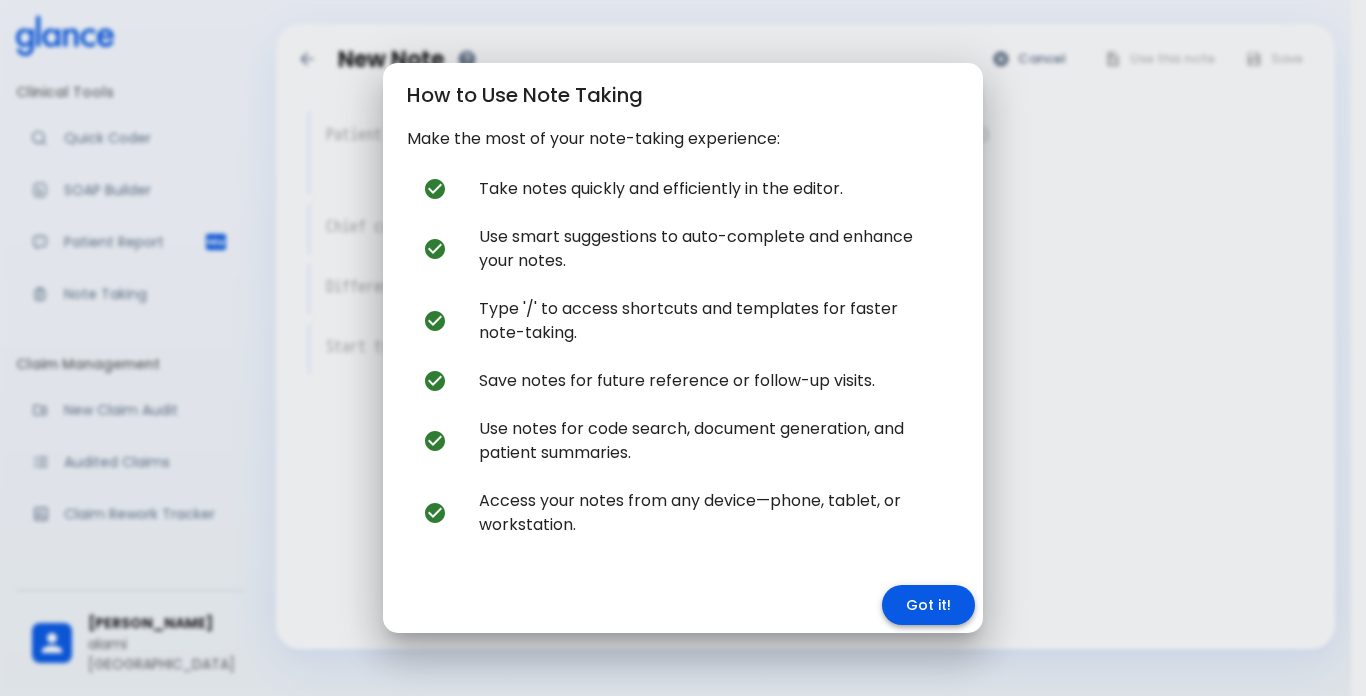 click on "Got it!" at bounding box center (928, 605) 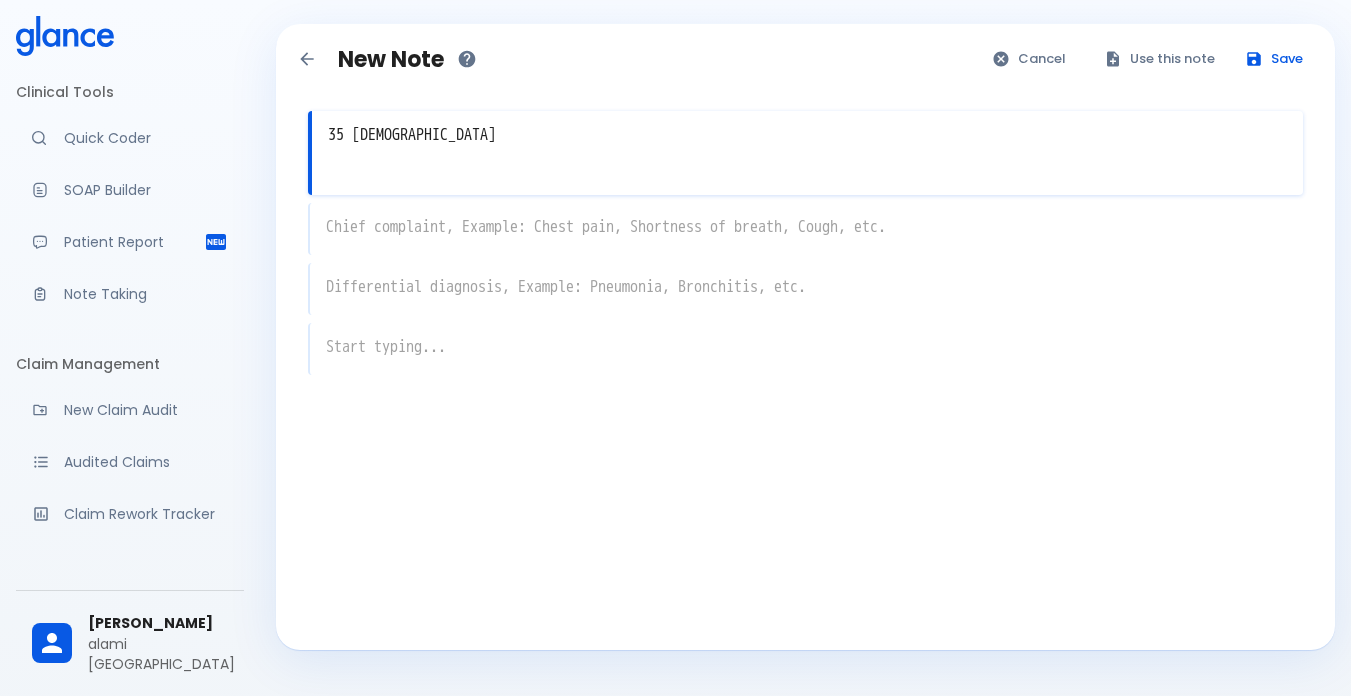 type on "35 [DEMOGRAPHIC_DATA]" 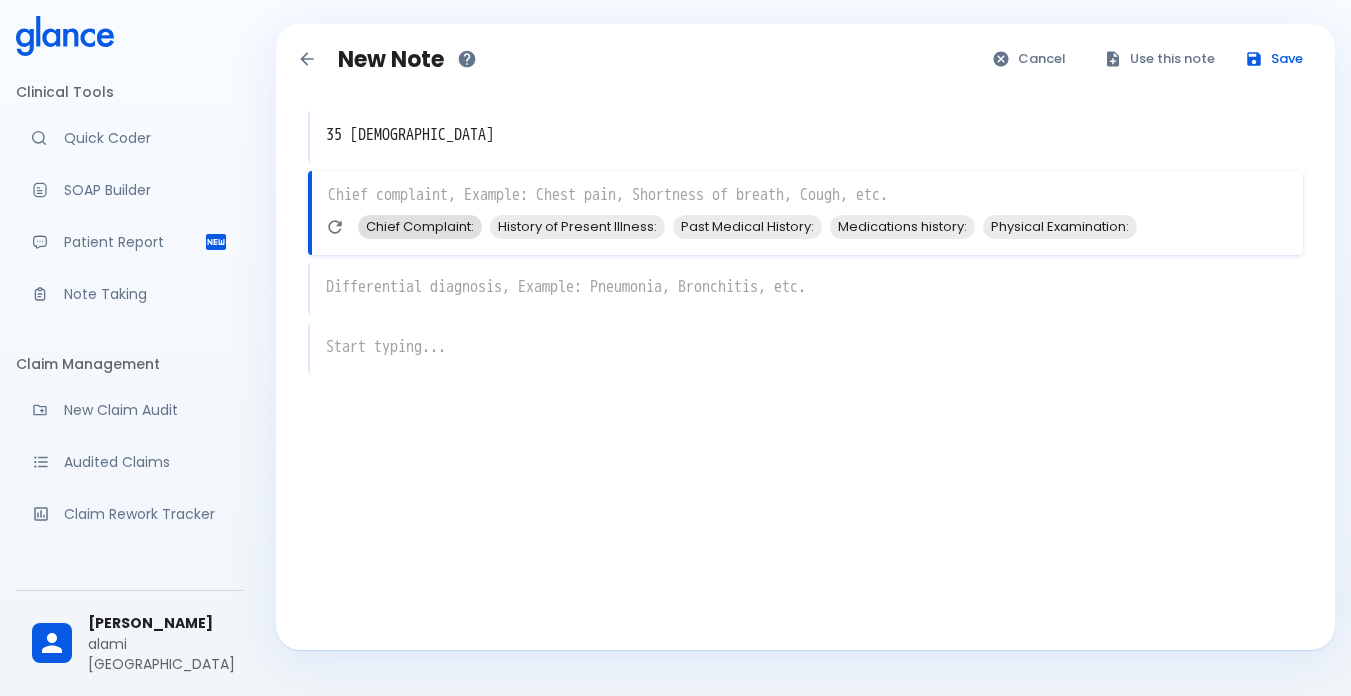 click on "Chief Complaint:" at bounding box center [420, 226] 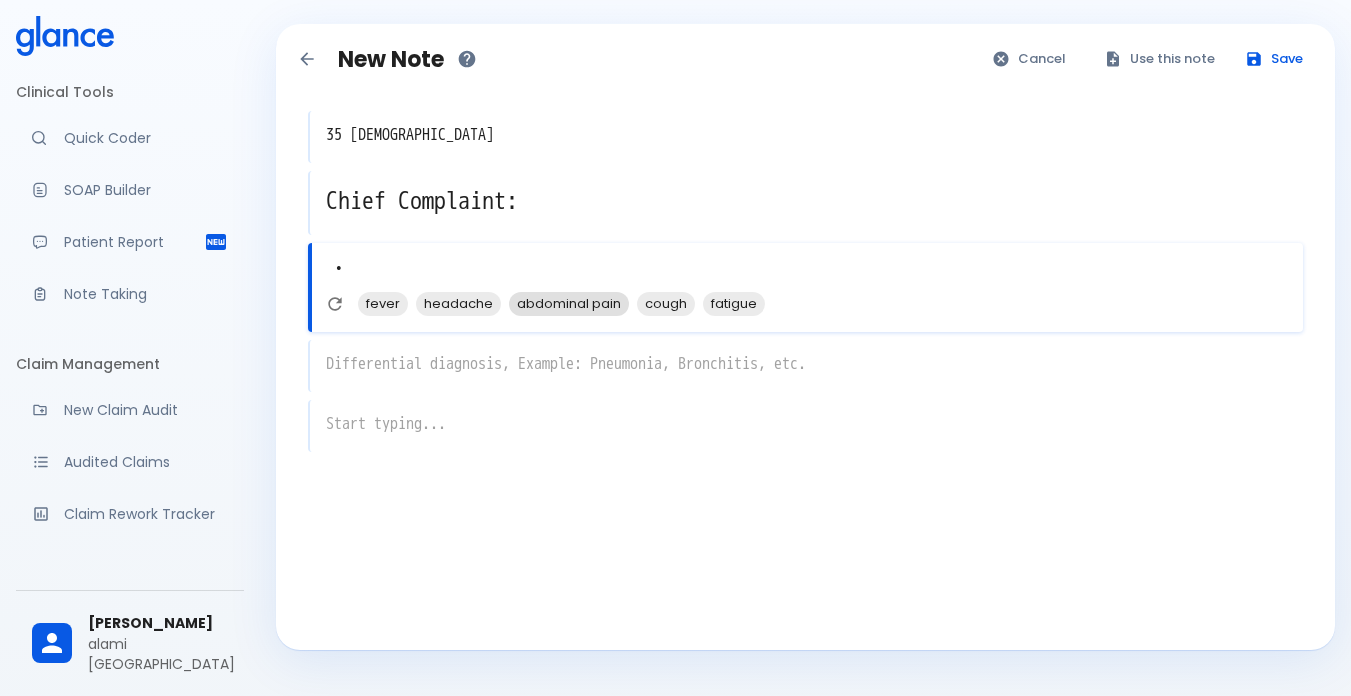 click on "abdominal pain" at bounding box center [569, 303] 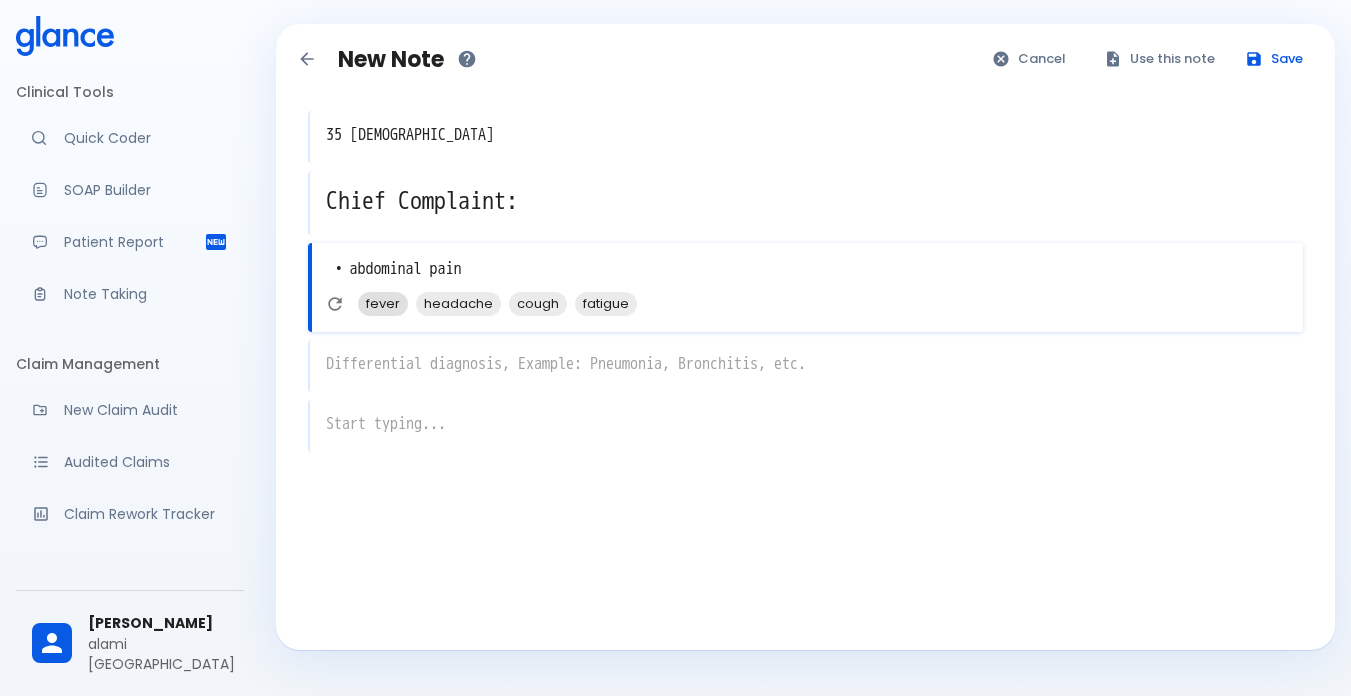 click on "fever" at bounding box center [383, 303] 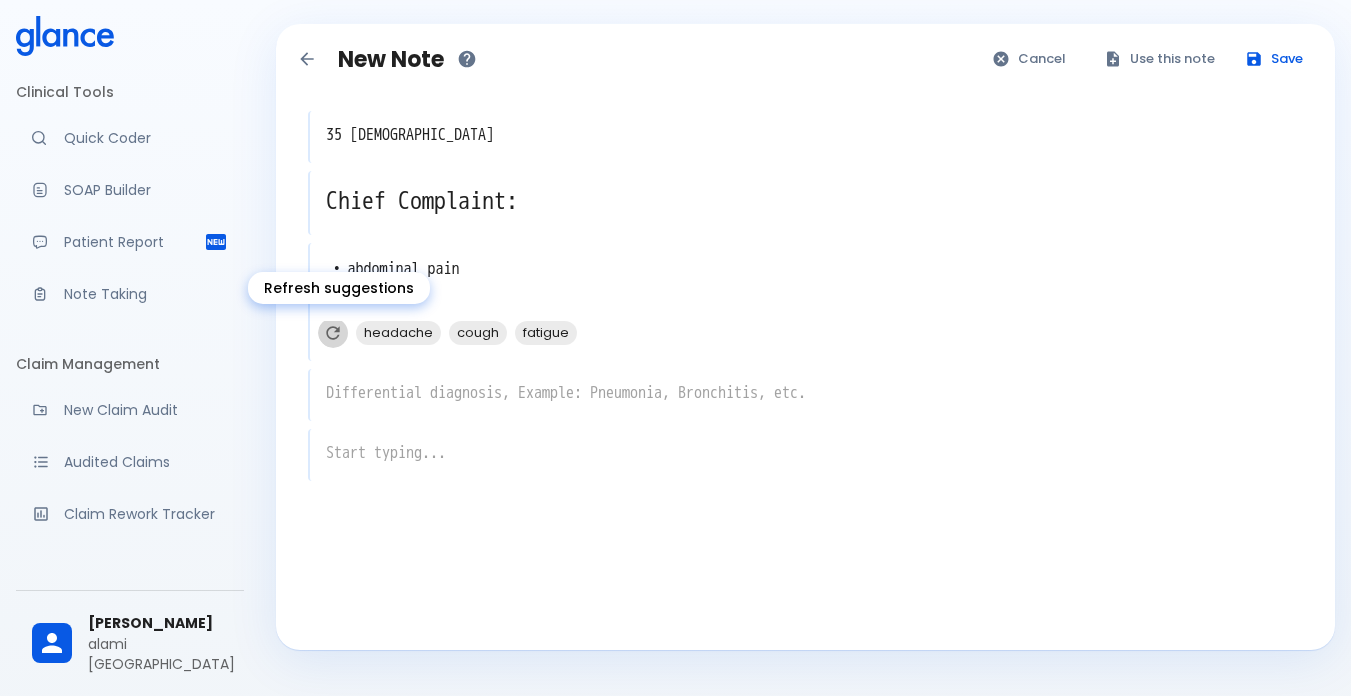 click at bounding box center [333, 333] 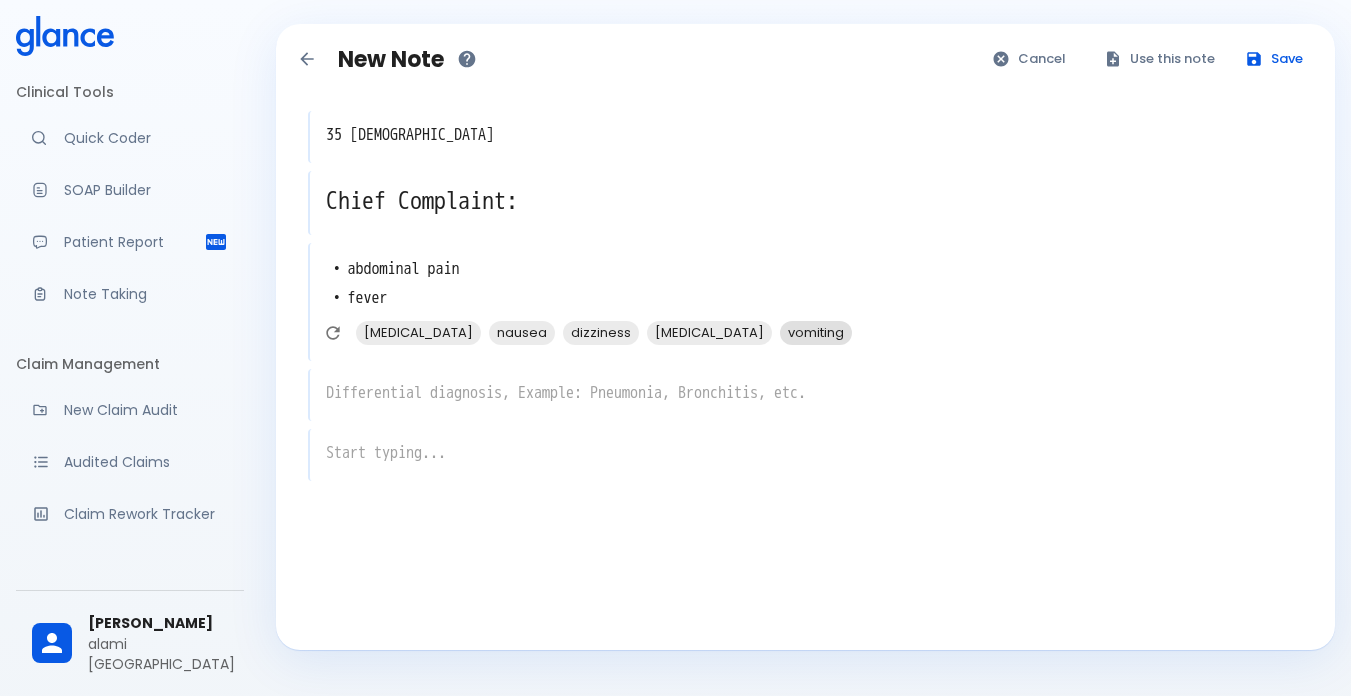 click on "vomiting" at bounding box center (816, 332) 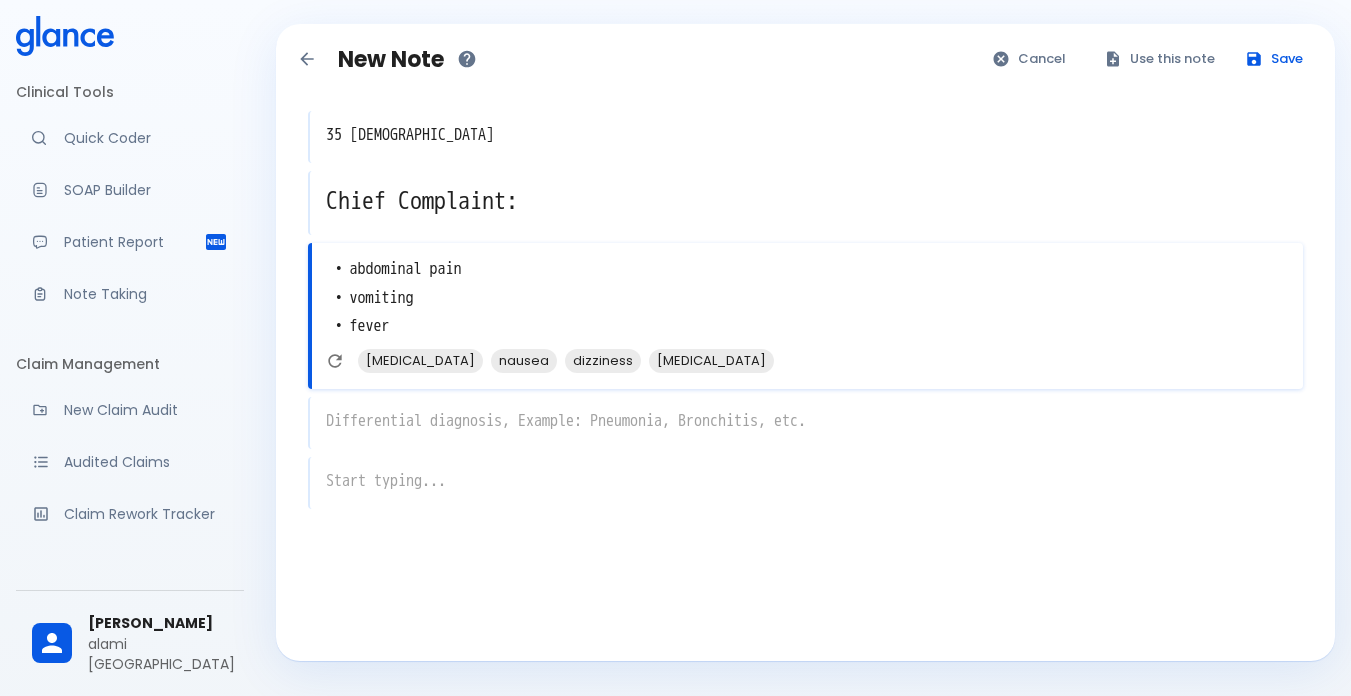 click on "x" at bounding box center [805, 423] 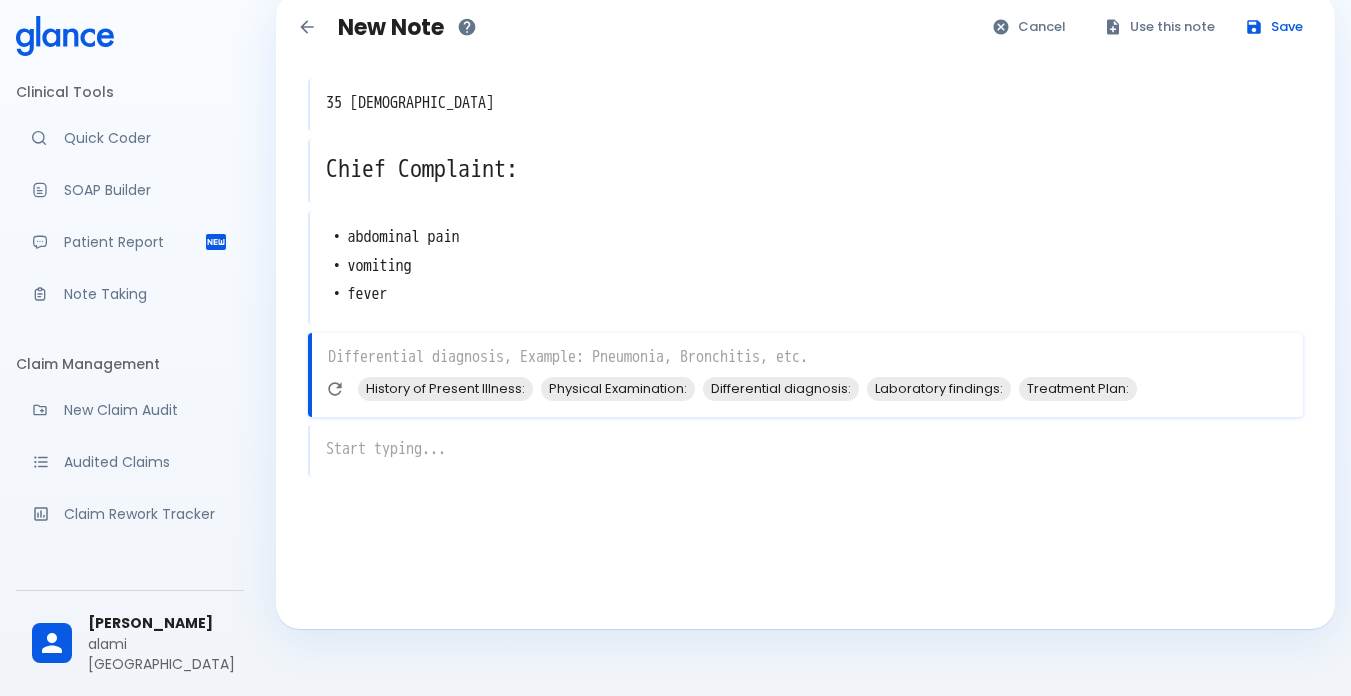 scroll, scrollTop: 48, scrollLeft: 0, axis: vertical 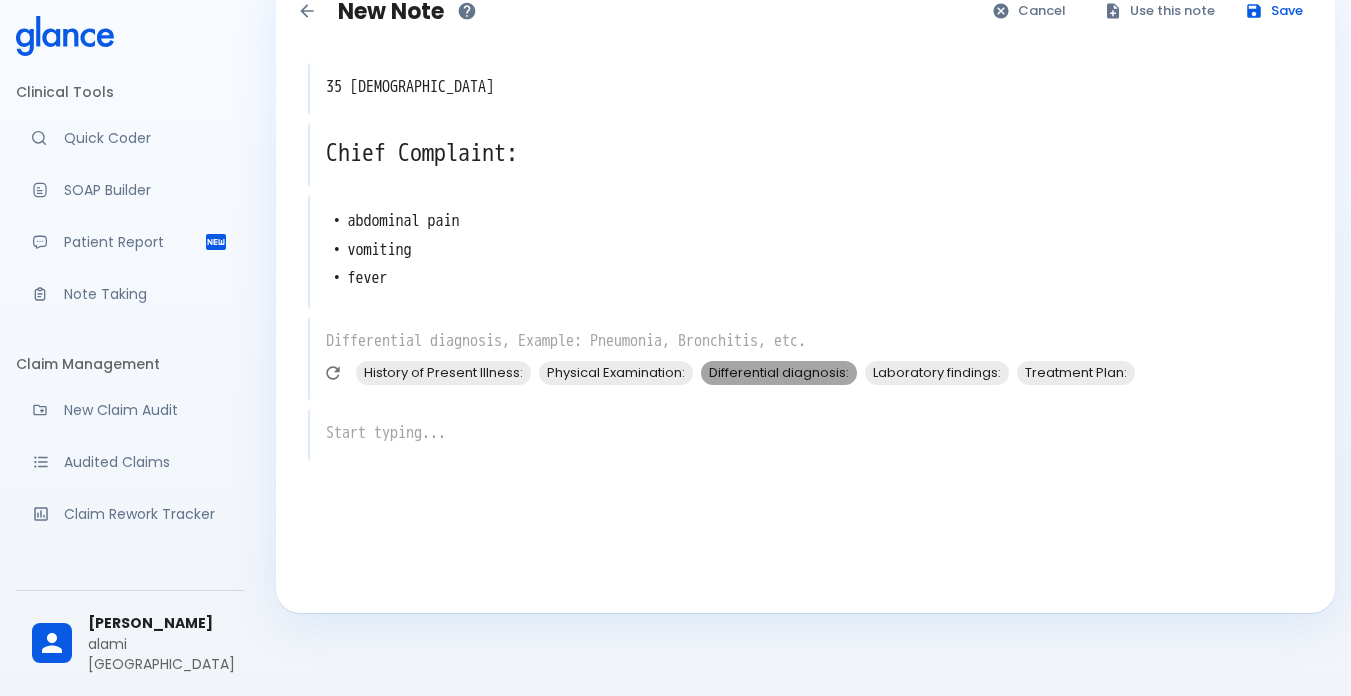 click on "Differential diagnosis:" at bounding box center (779, 372) 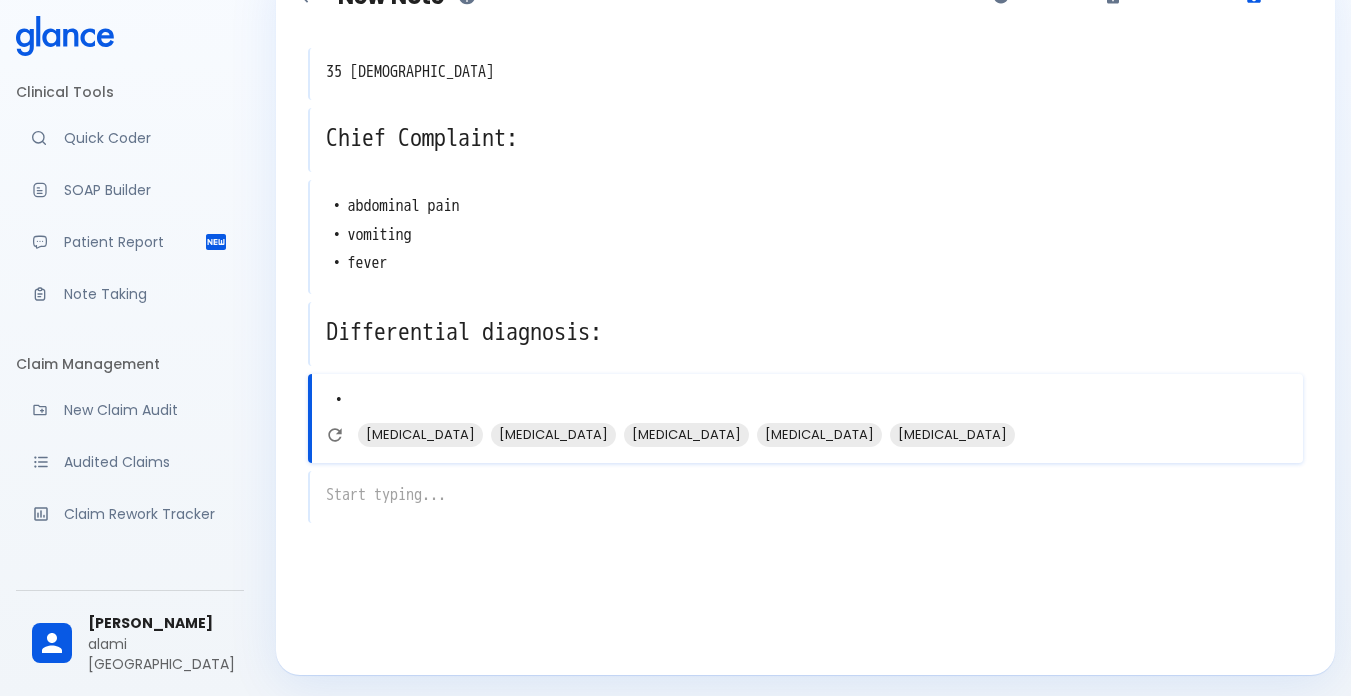 scroll, scrollTop: 66, scrollLeft: 0, axis: vertical 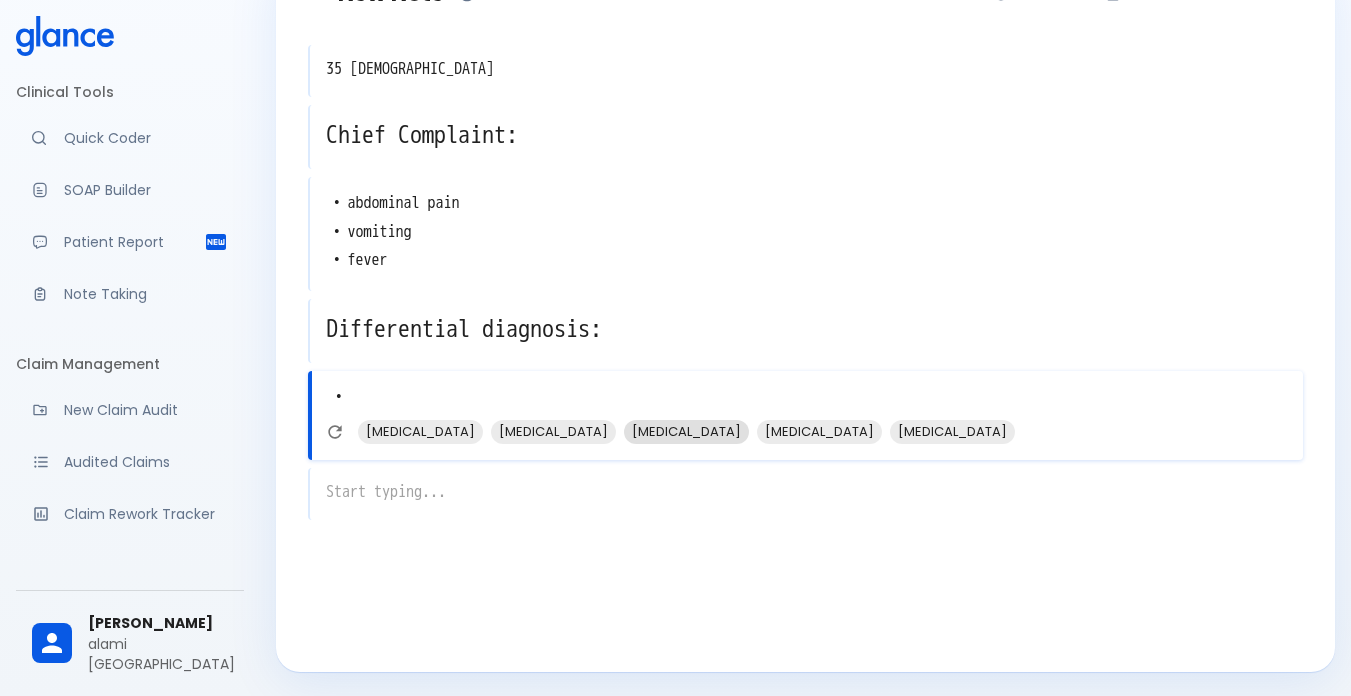 click on "[MEDICAL_DATA]" at bounding box center [686, 431] 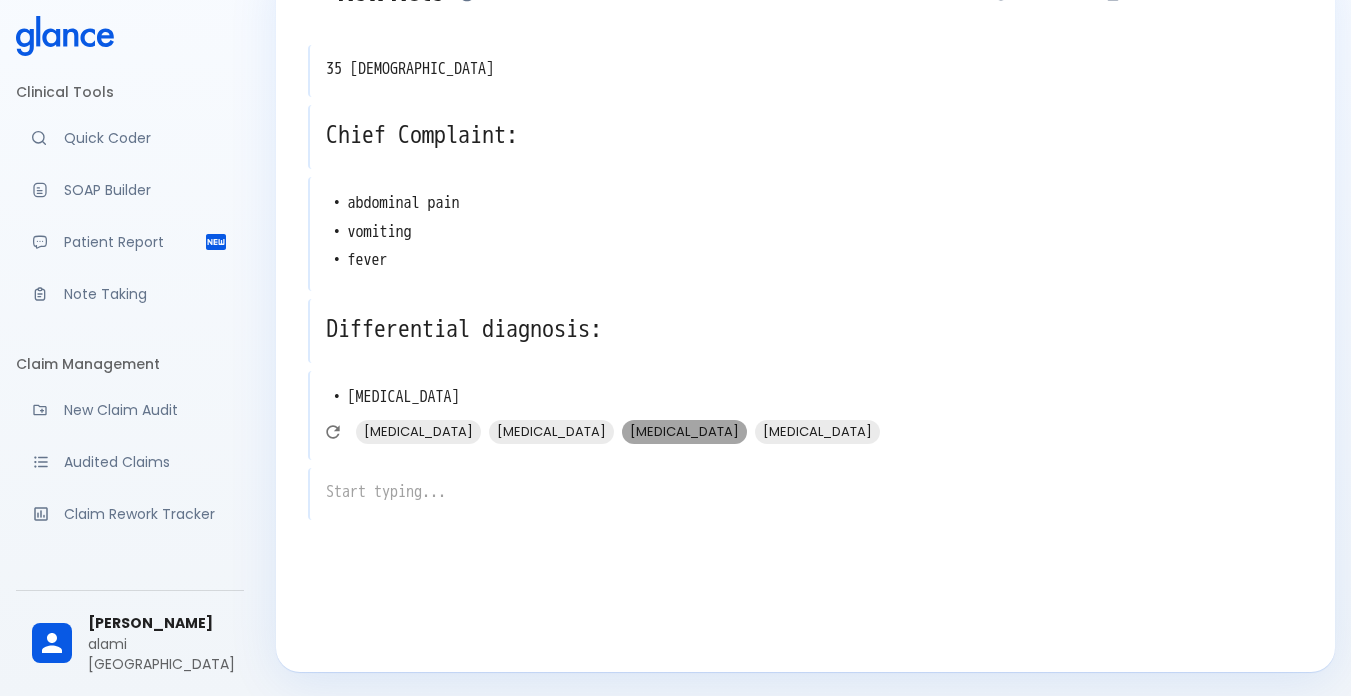 click on "[MEDICAL_DATA]" at bounding box center [684, 431] 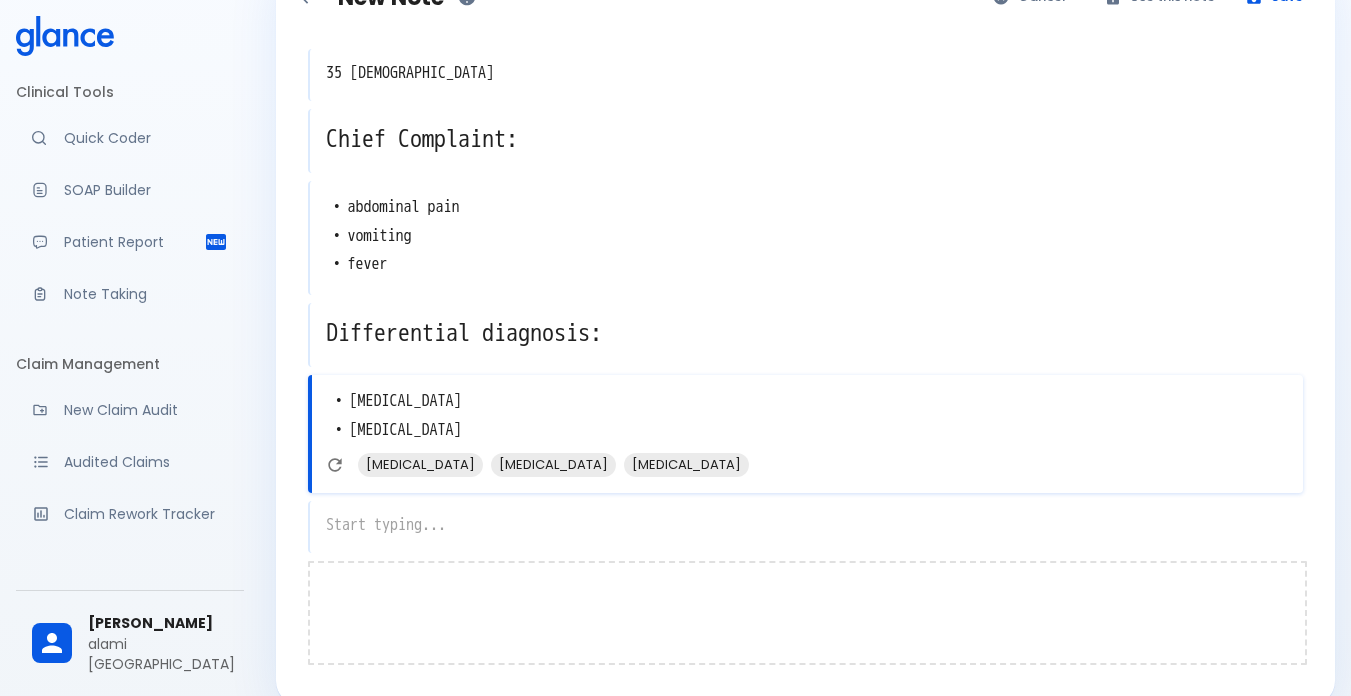 scroll, scrollTop: 95, scrollLeft: 0, axis: vertical 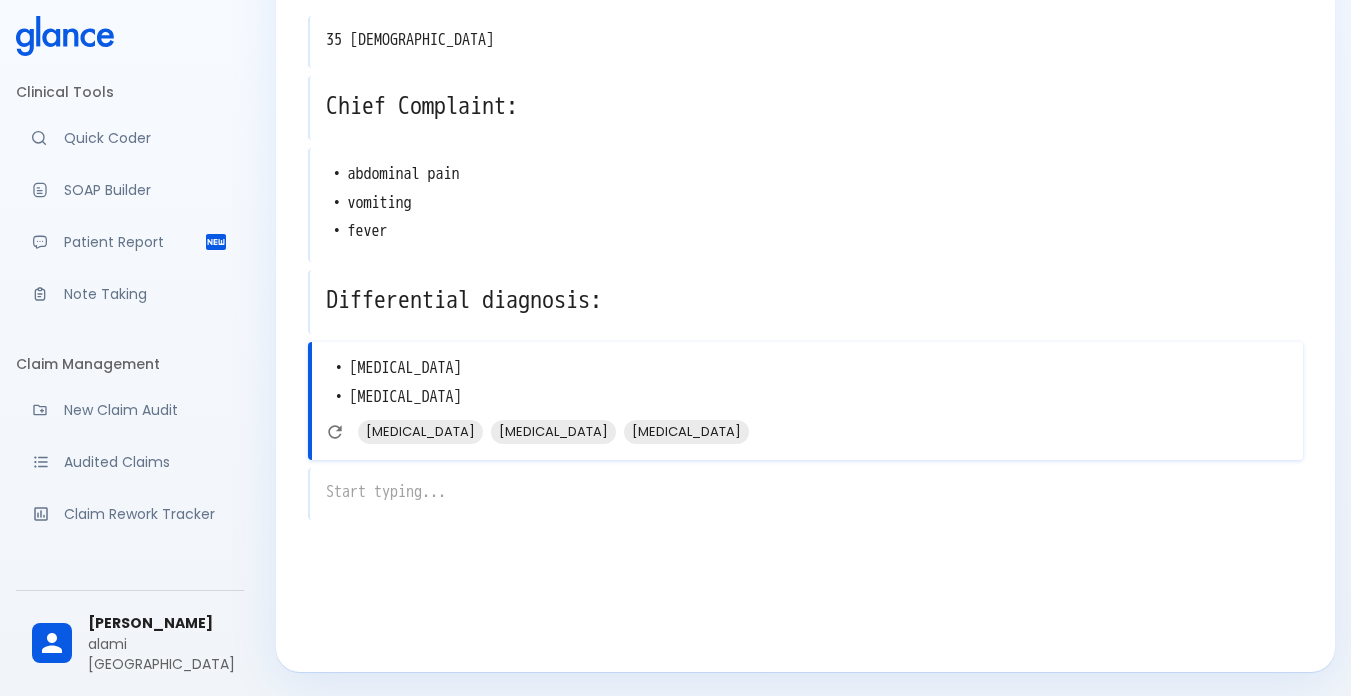 click on "x" at bounding box center [805, 494] 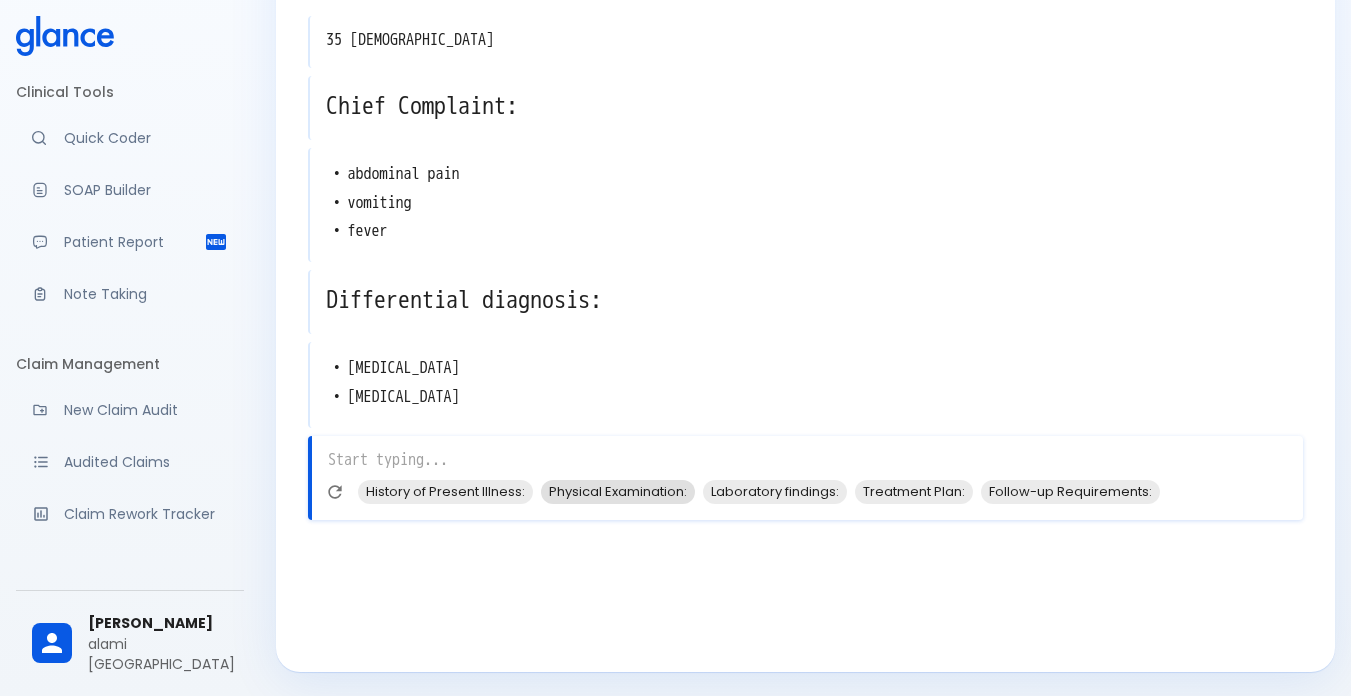 click on "Physical Examination:" at bounding box center [618, 491] 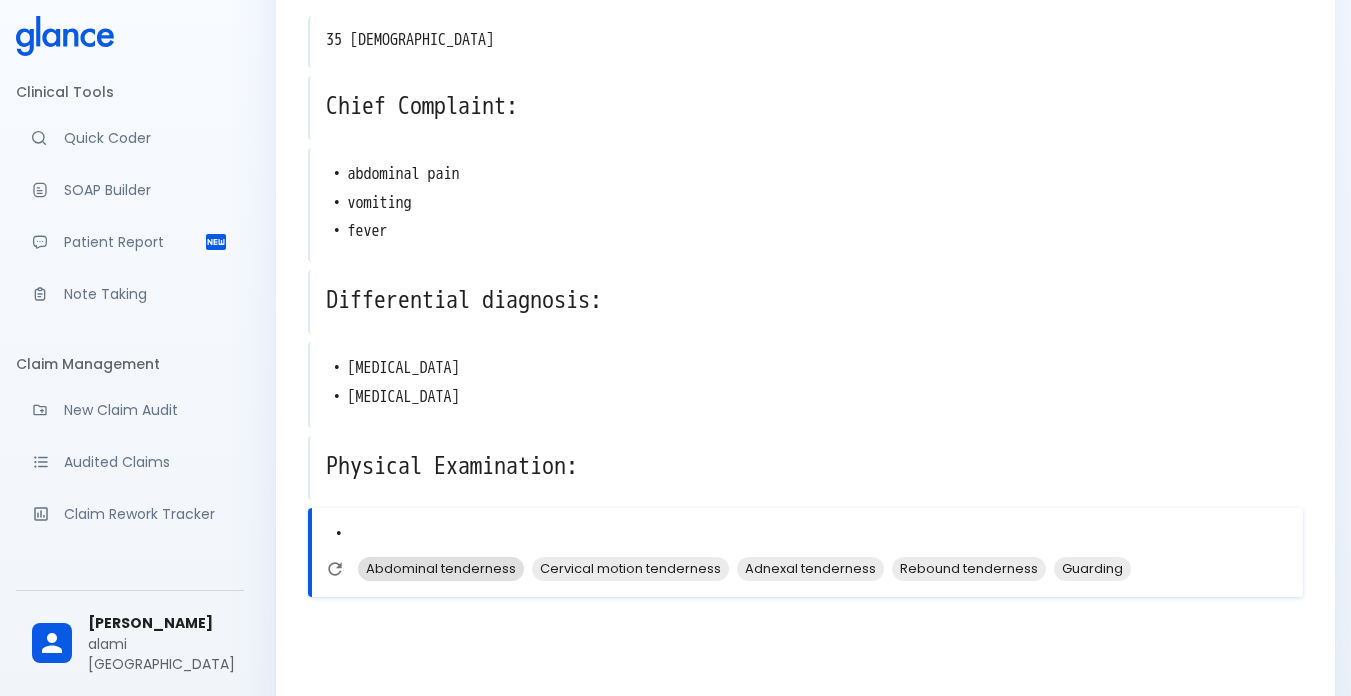 click on "Abdominal tenderness" at bounding box center [441, 568] 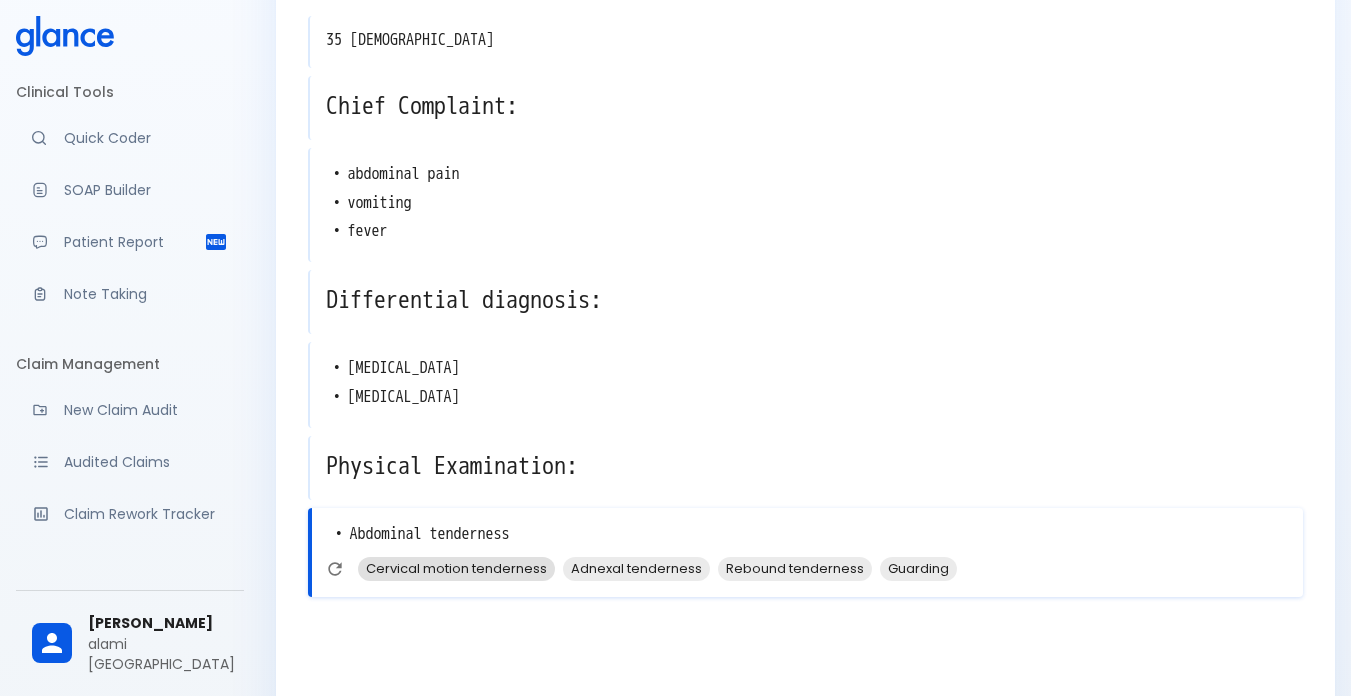 click on "Cervical motion tenderness" at bounding box center [456, 568] 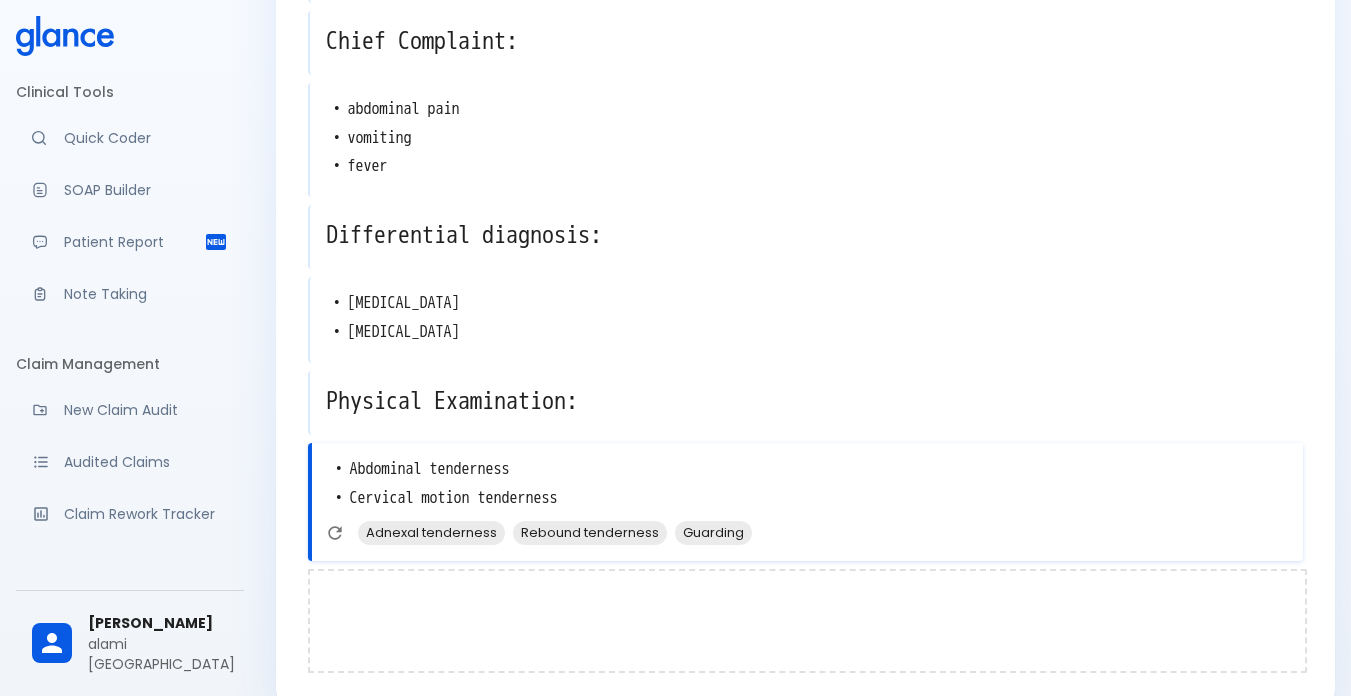 scroll, scrollTop: 195, scrollLeft: 0, axis: vertical 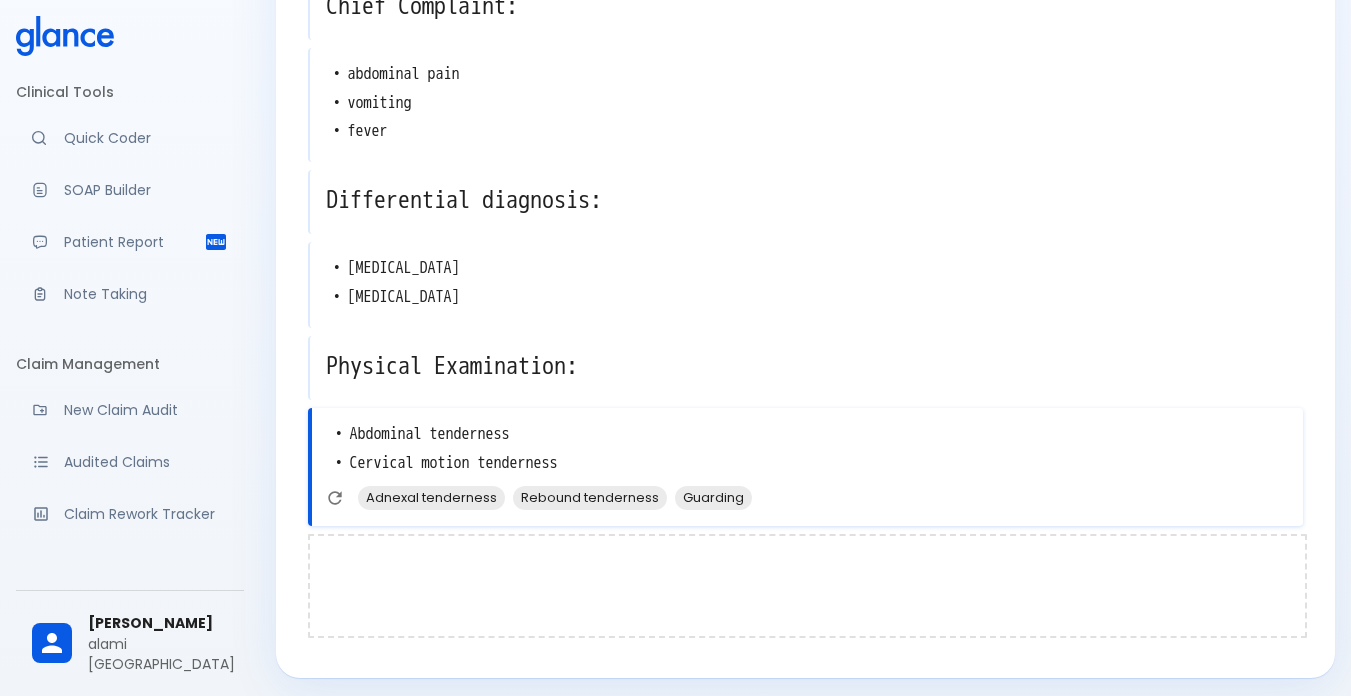 click at bounding box center [807, 586] 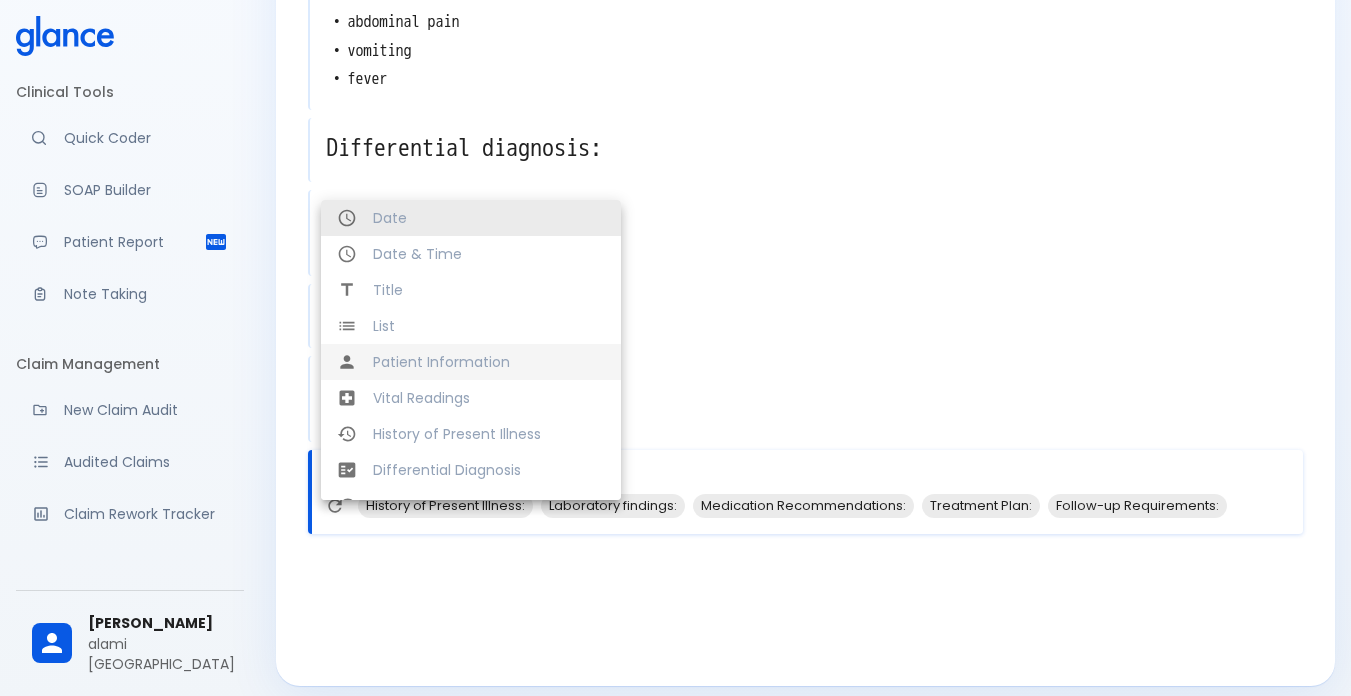 scroll, scrollTop: 261, scrollLeft: 0, axis: vertical 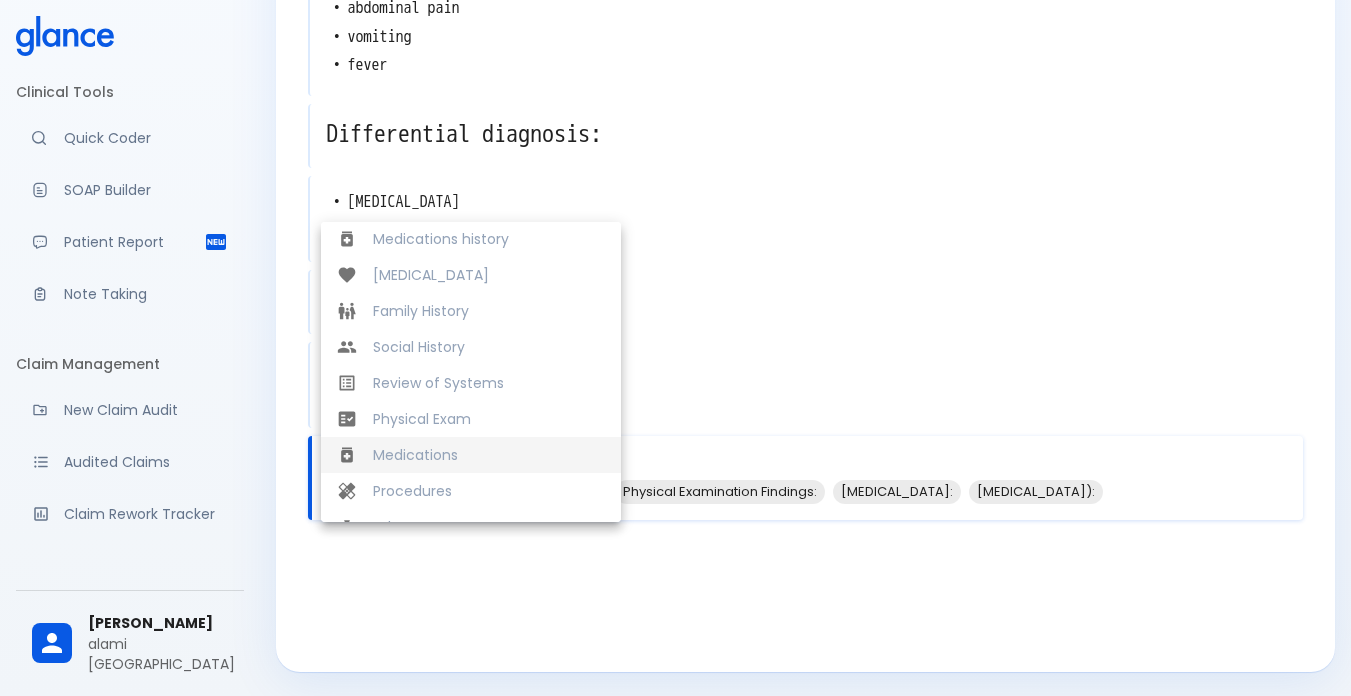 click on "Medications" at bounding box center [489, 455] 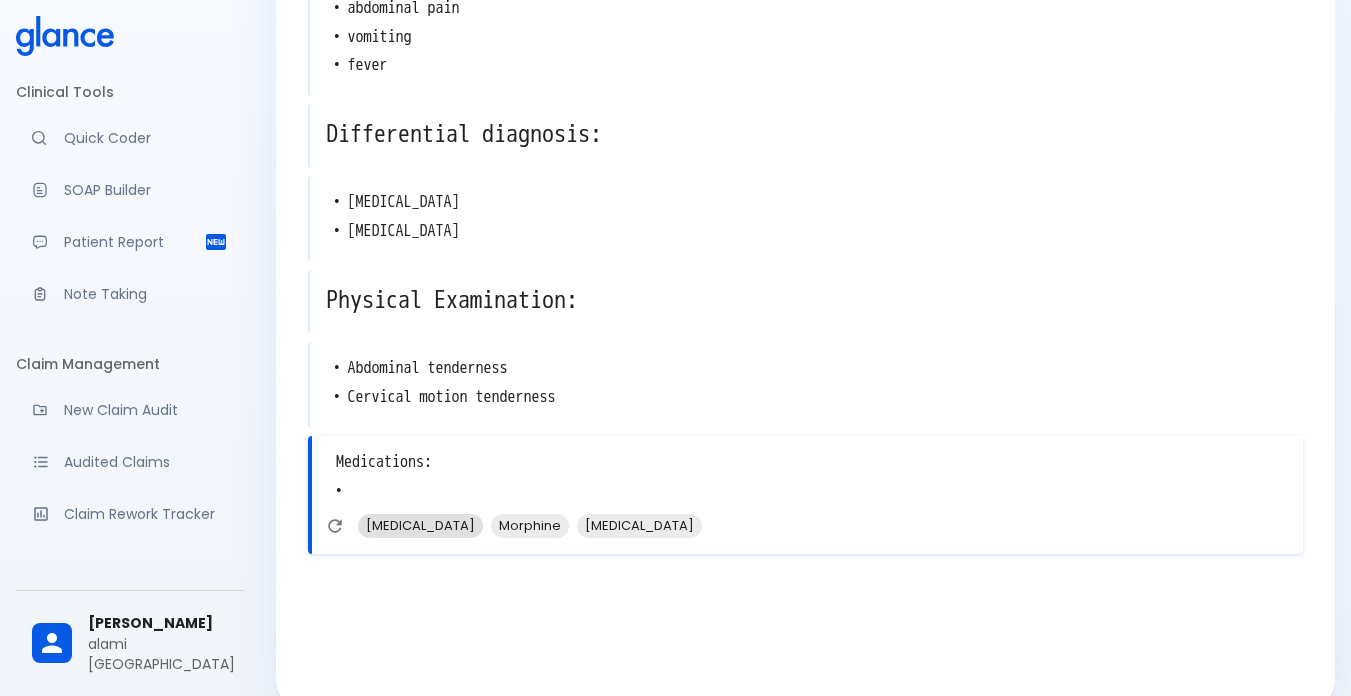 click on "[MEDICAL_DATA]" at bounding box center [420, 525] 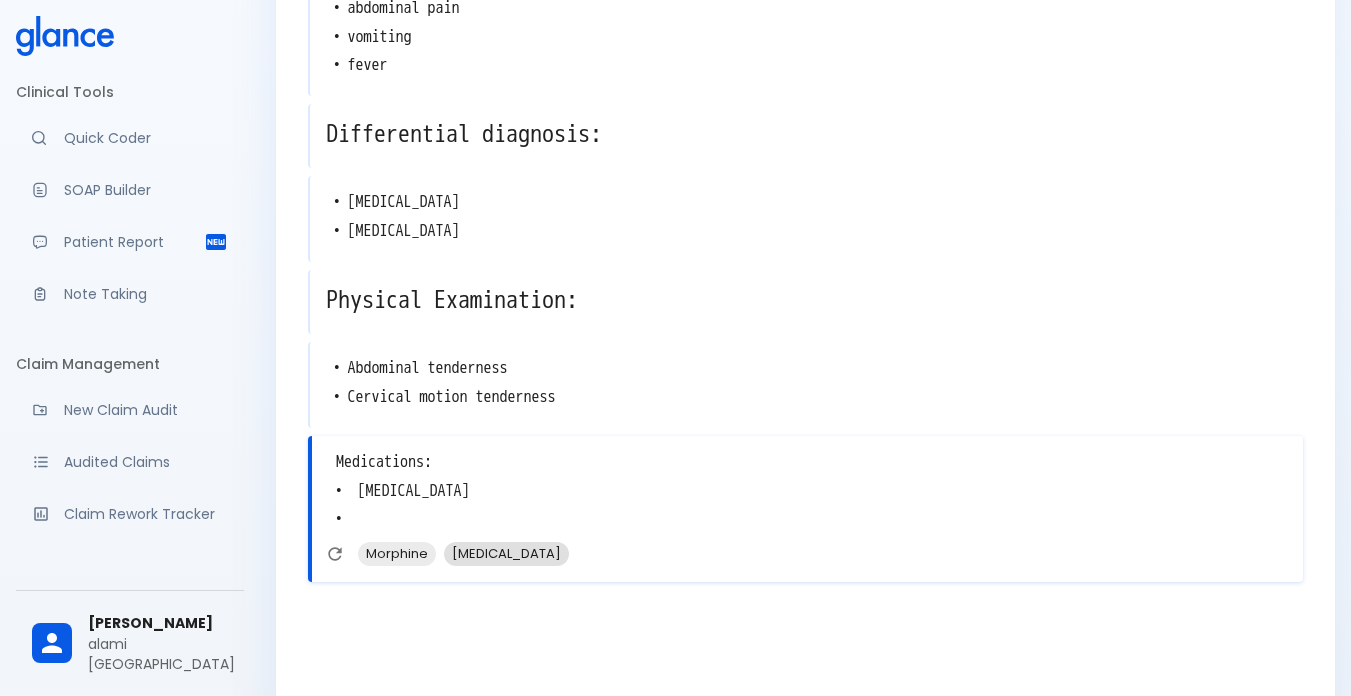click on "[MEDICAL_DATA]" at bounding box center (506, 553) 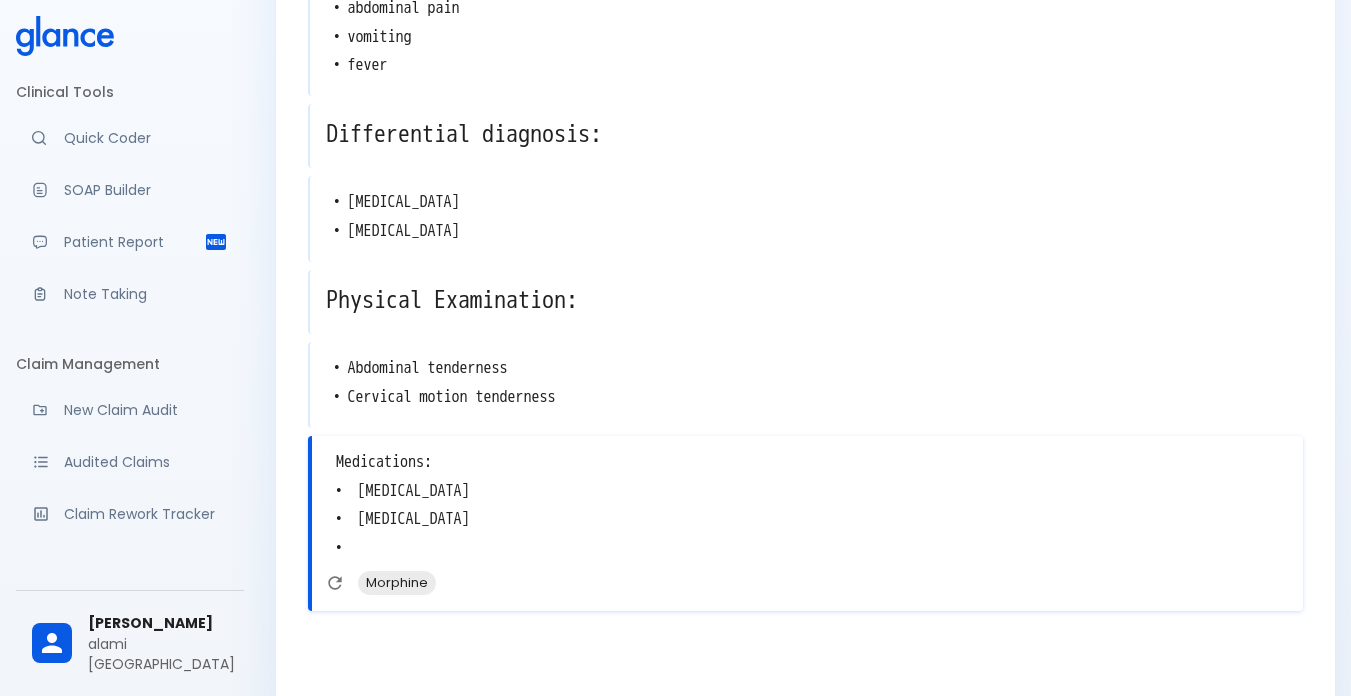 click on "Medications:
•  [MEDICAL_DATA]
•  [MEDICAL_DATA]
•" at bounding box center (807, 505) 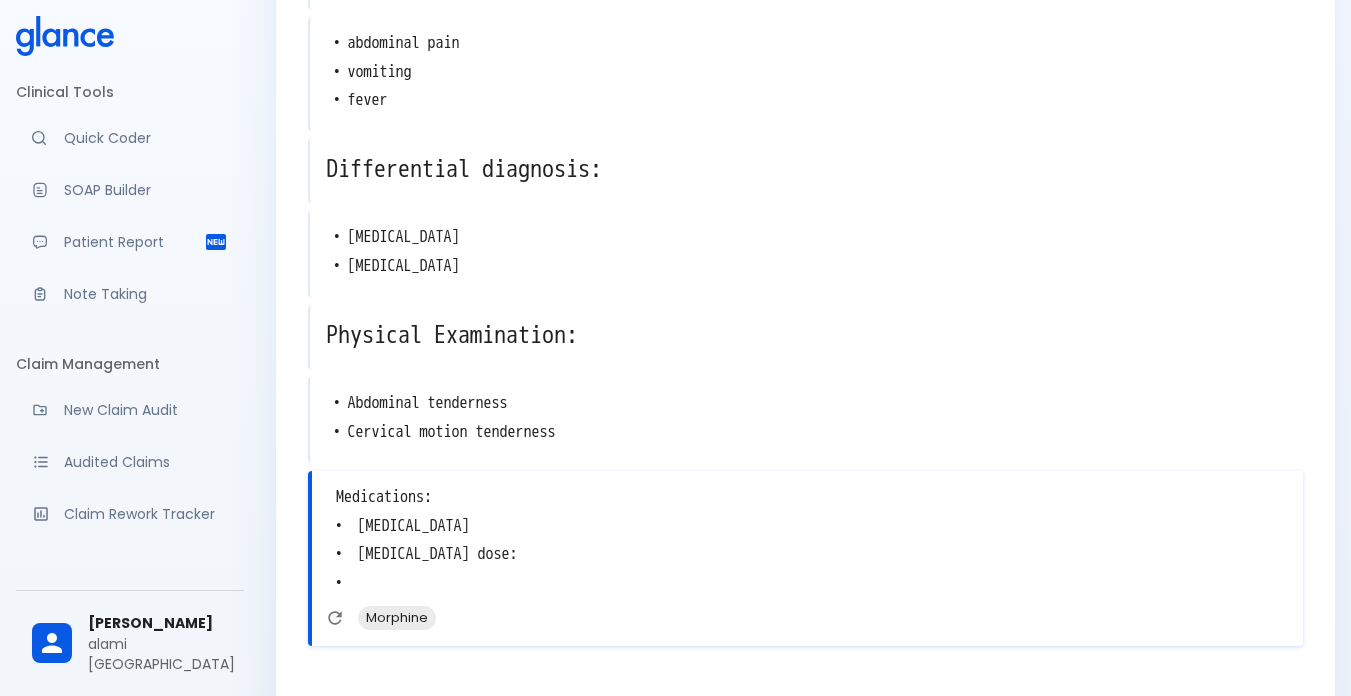 scroll, scrollTop: 261, scrollLeft: 0, axis: vertical 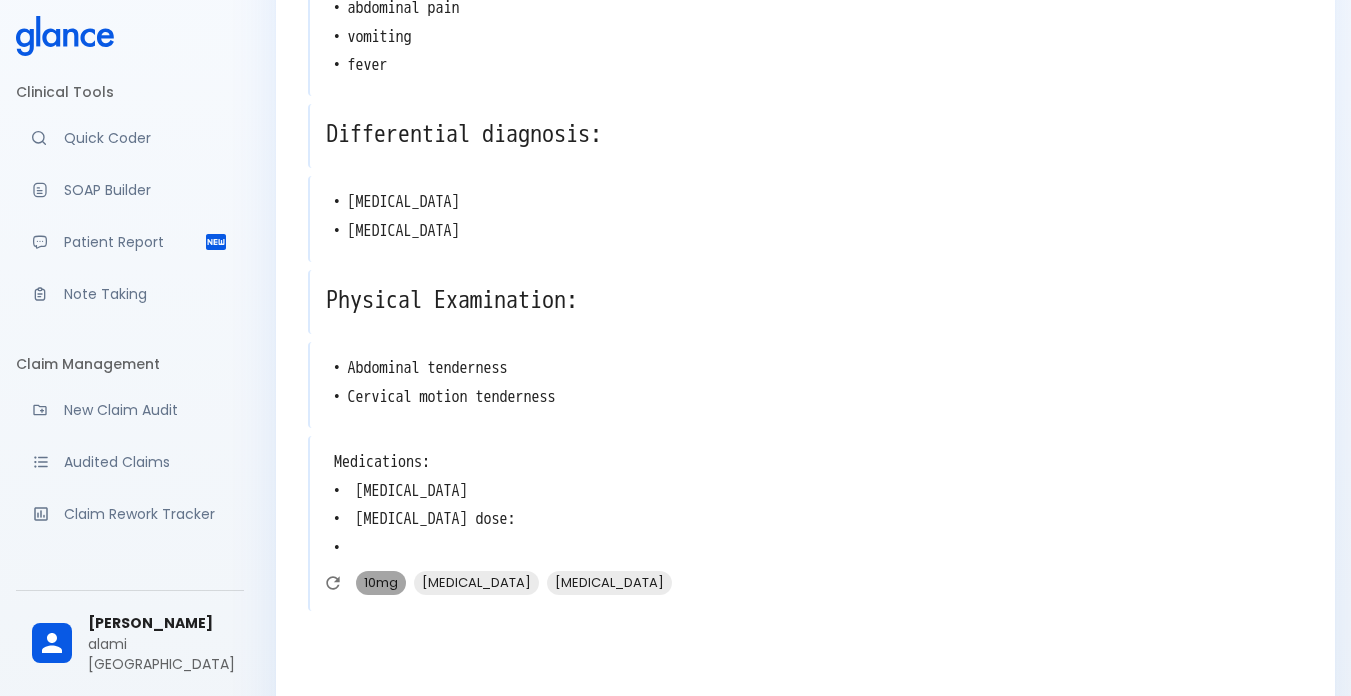 click on "10mg" at bounding box center [381, 582] 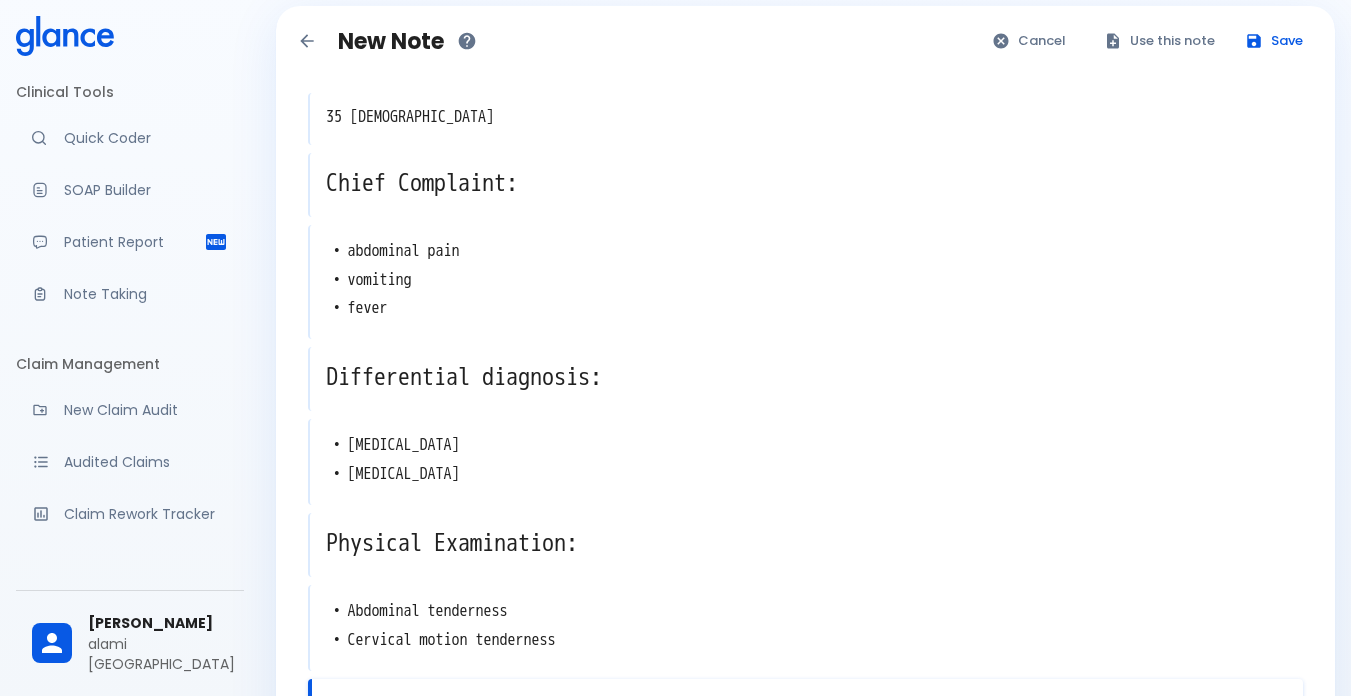 scroll, scrollTop: 16, scrollLeft: 0, axis: vertical 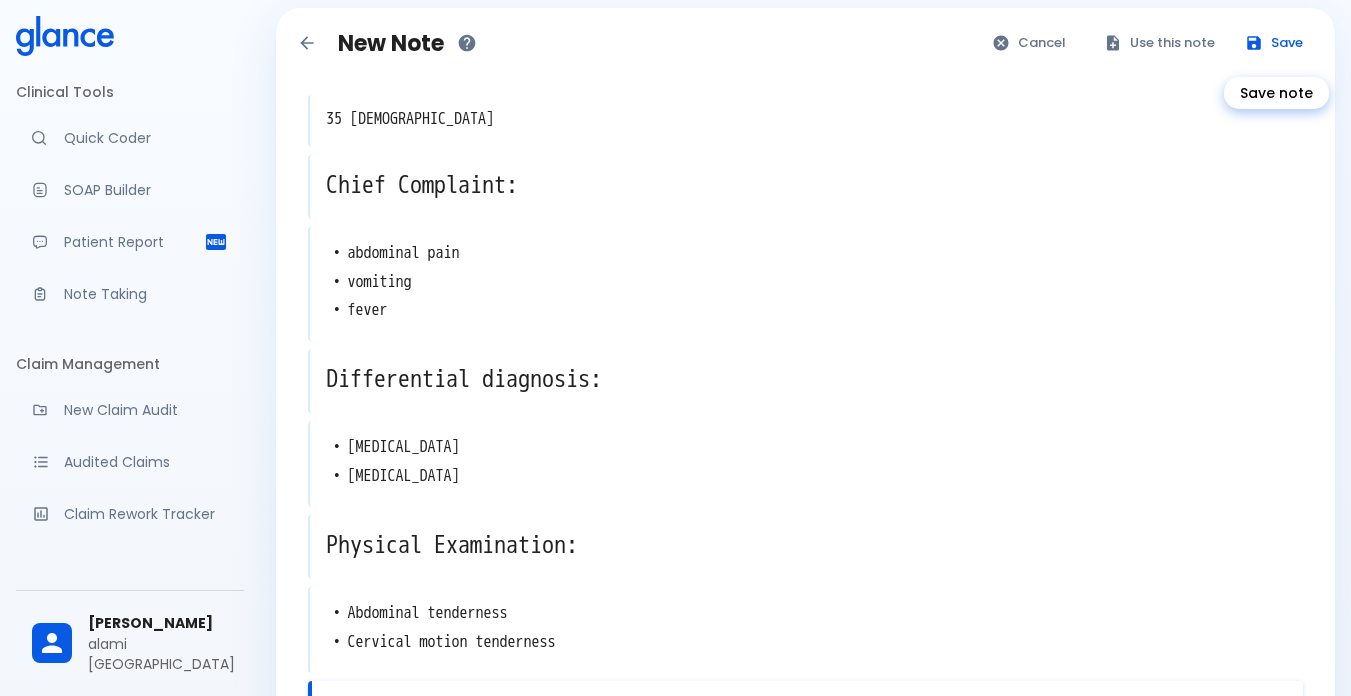 click 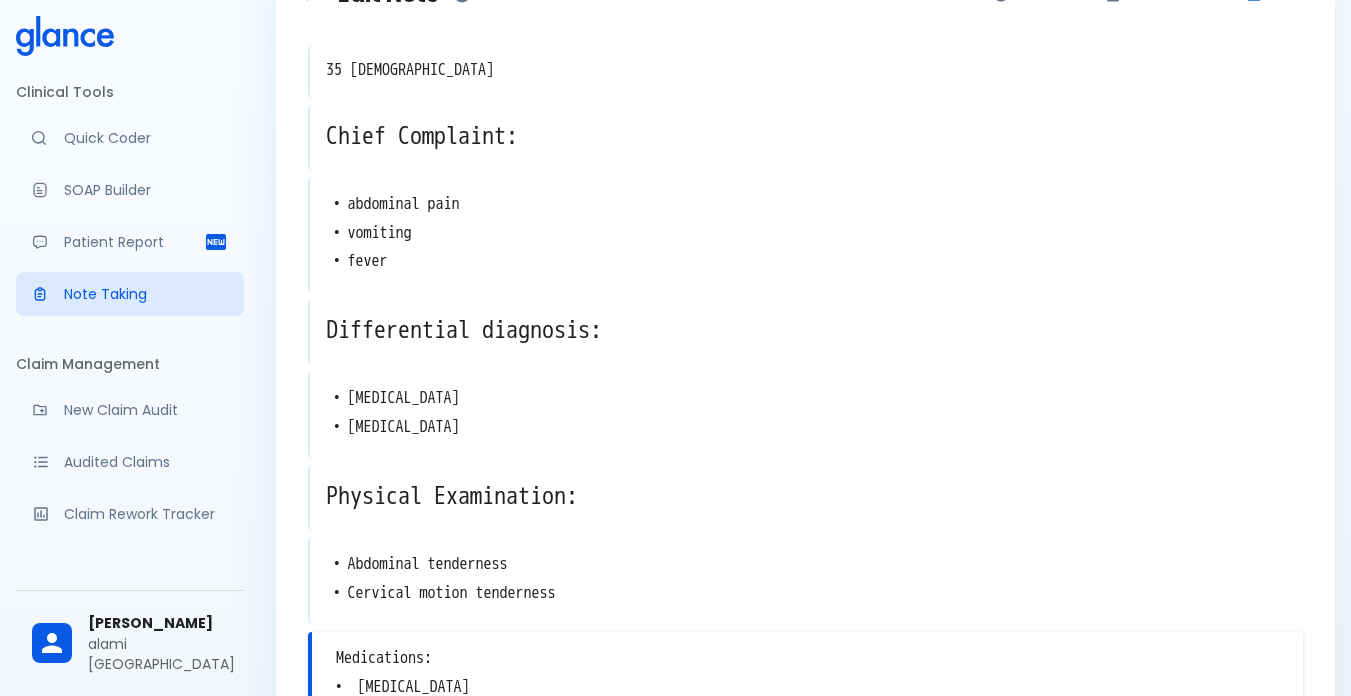 scroll, scrollTop: 0, scrollLeft: 0, axis: both 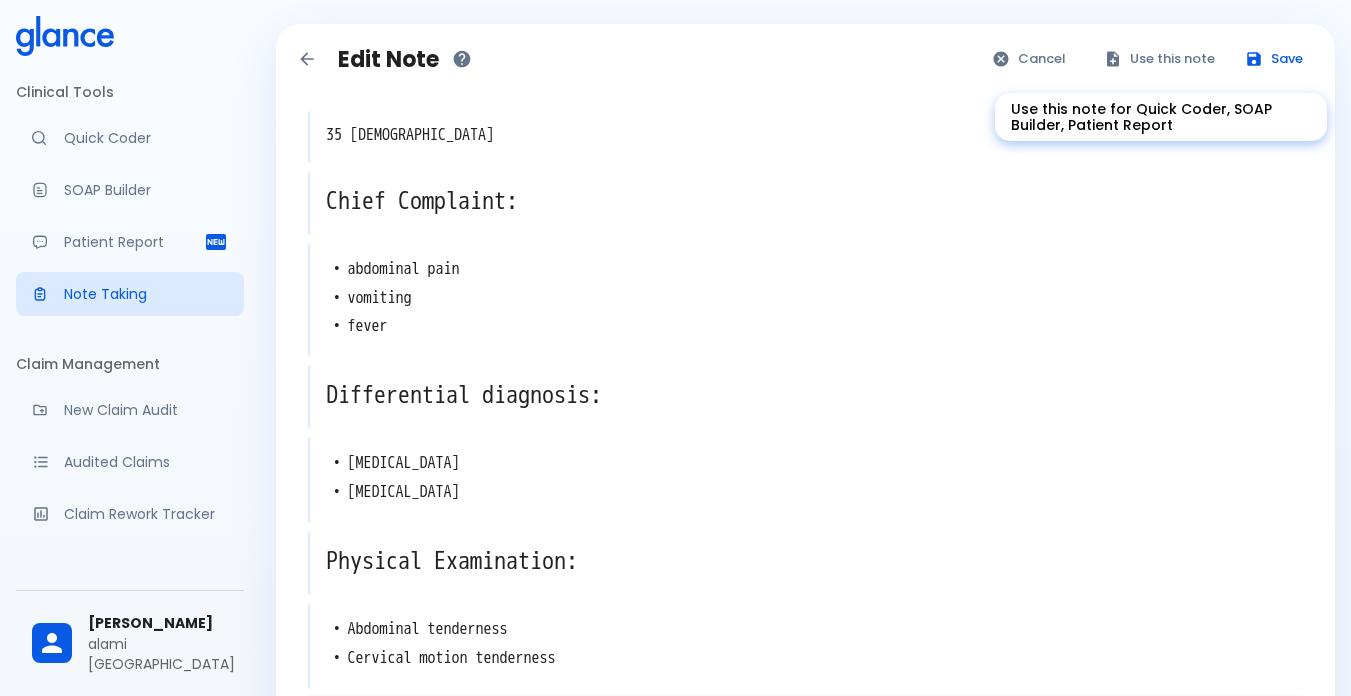click on "Use this note" at bounding box center [1160, 59] 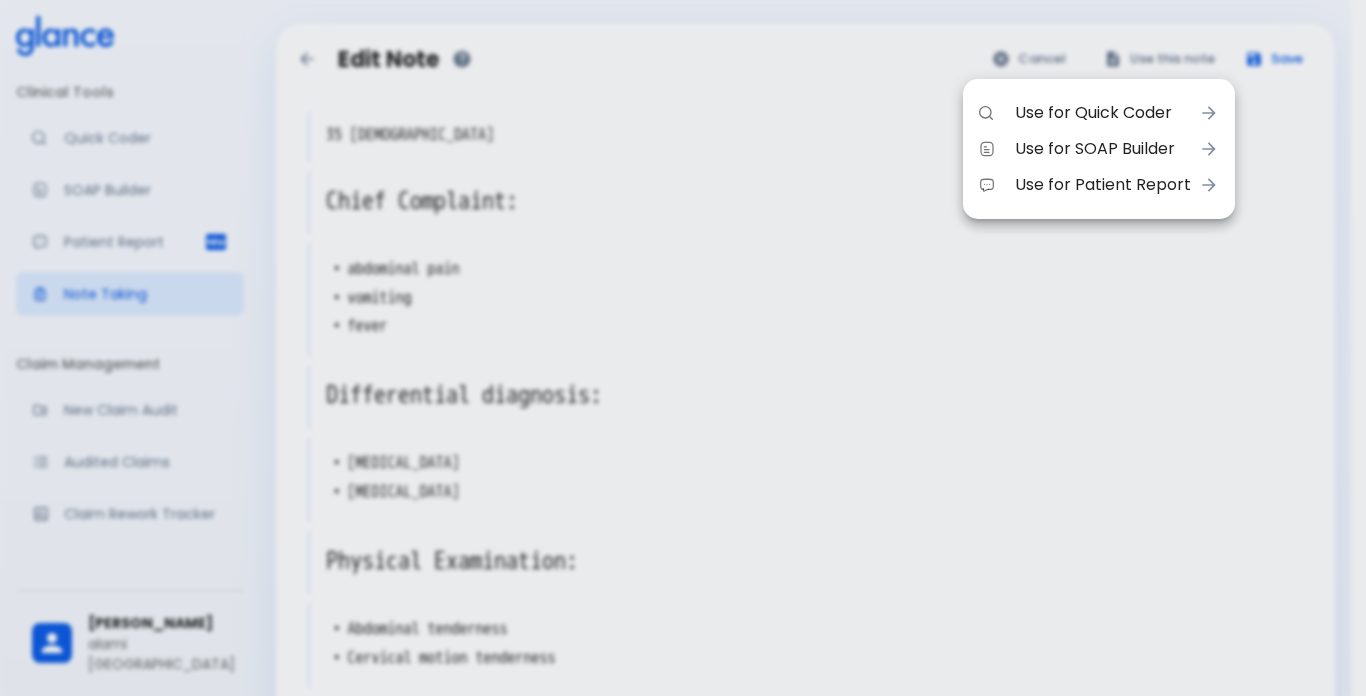 click at bounding box center (683, 348) 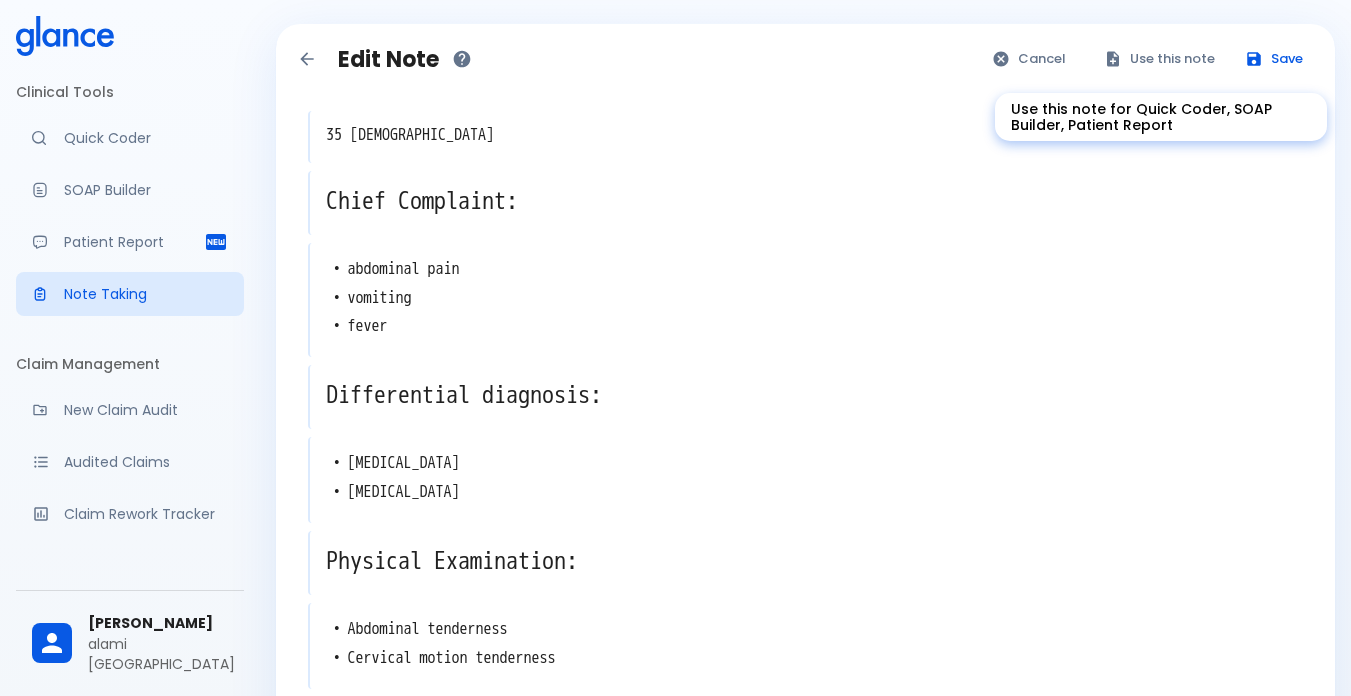 click on "Use this note" at bounding box center [1160, 59] 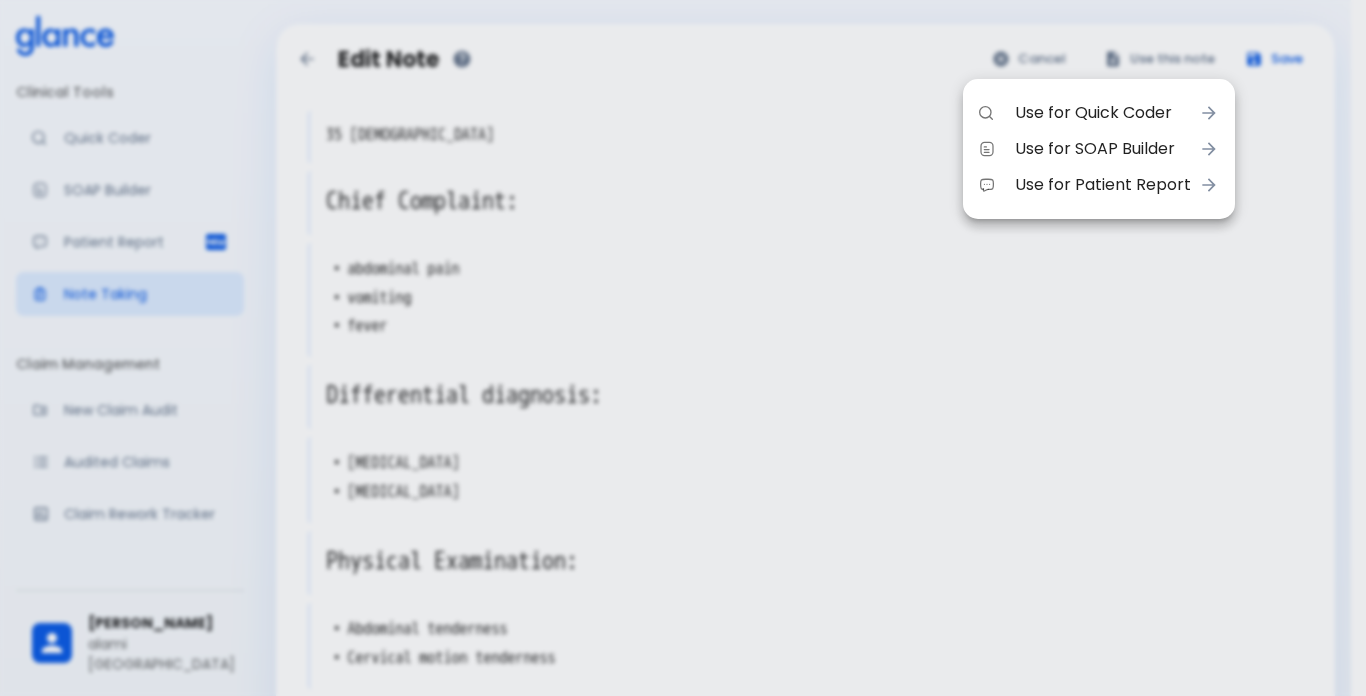 click on "Use for Quick Coder" at bounding box center [1103, 113] 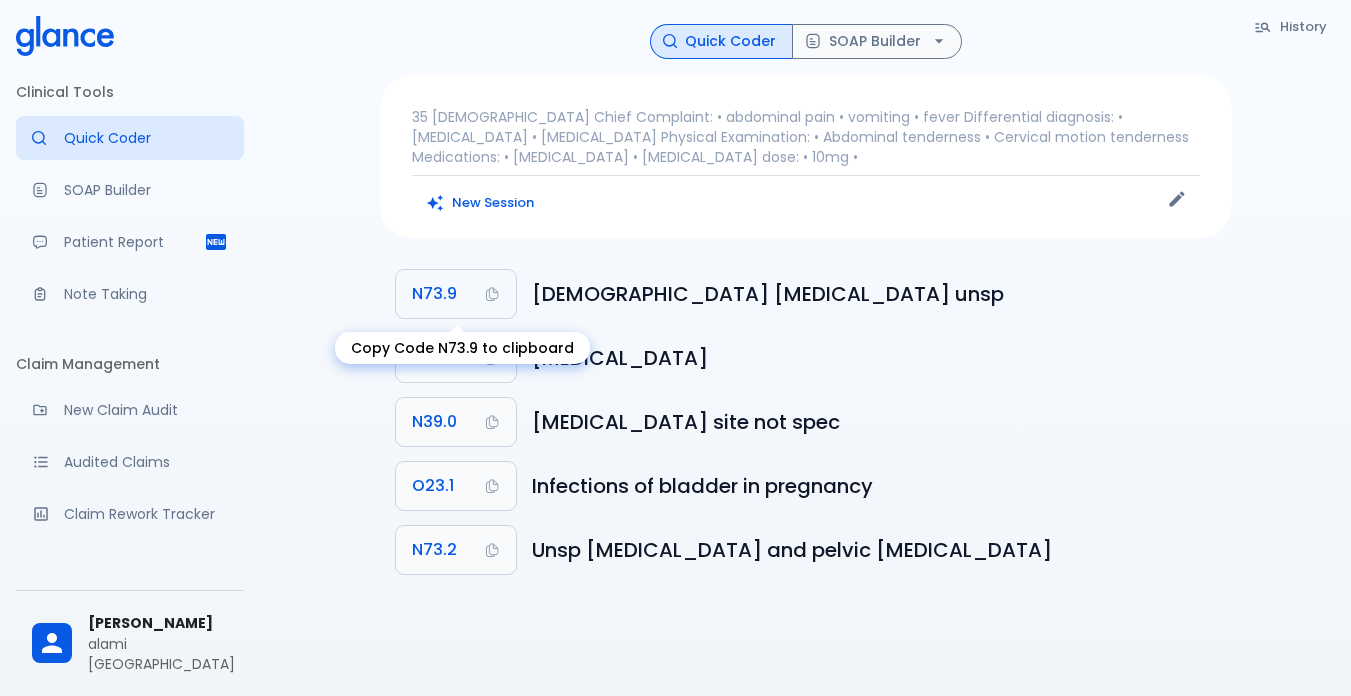 click on "N73.9" at bounding box center (456, 294) 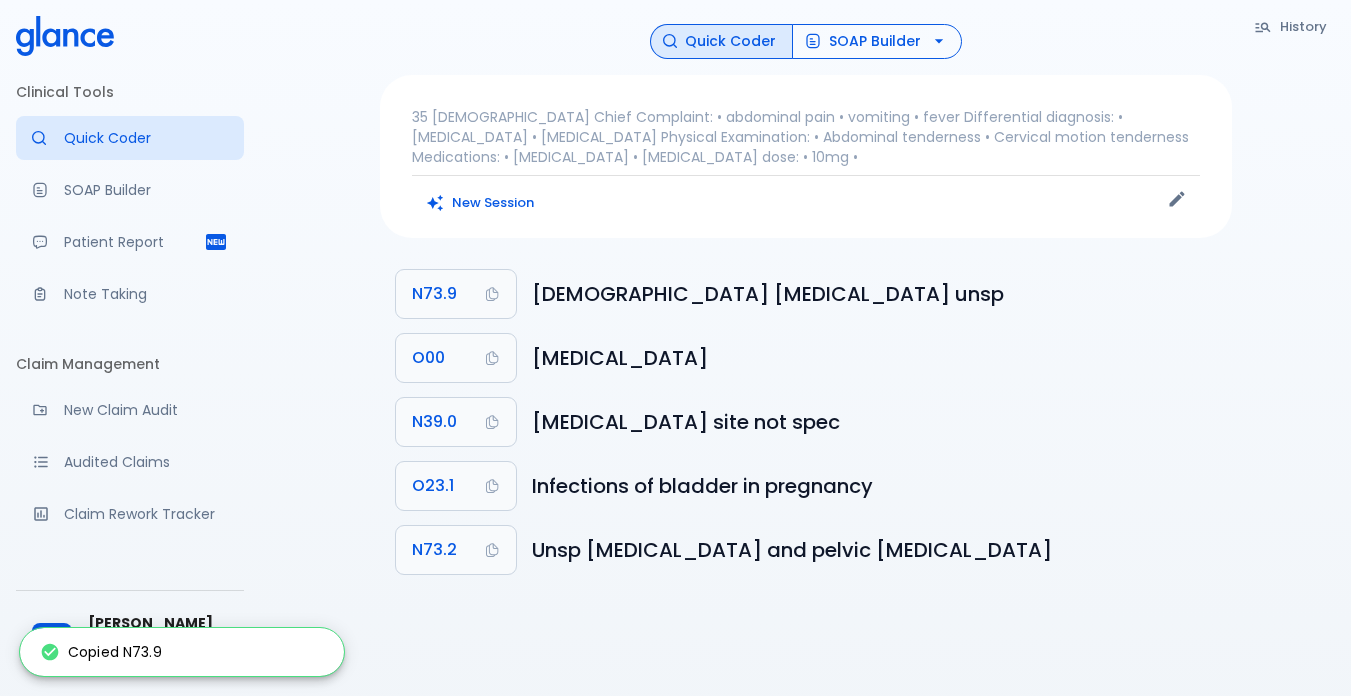 click on "SOAP Builder" at bounding box center [877, 41] 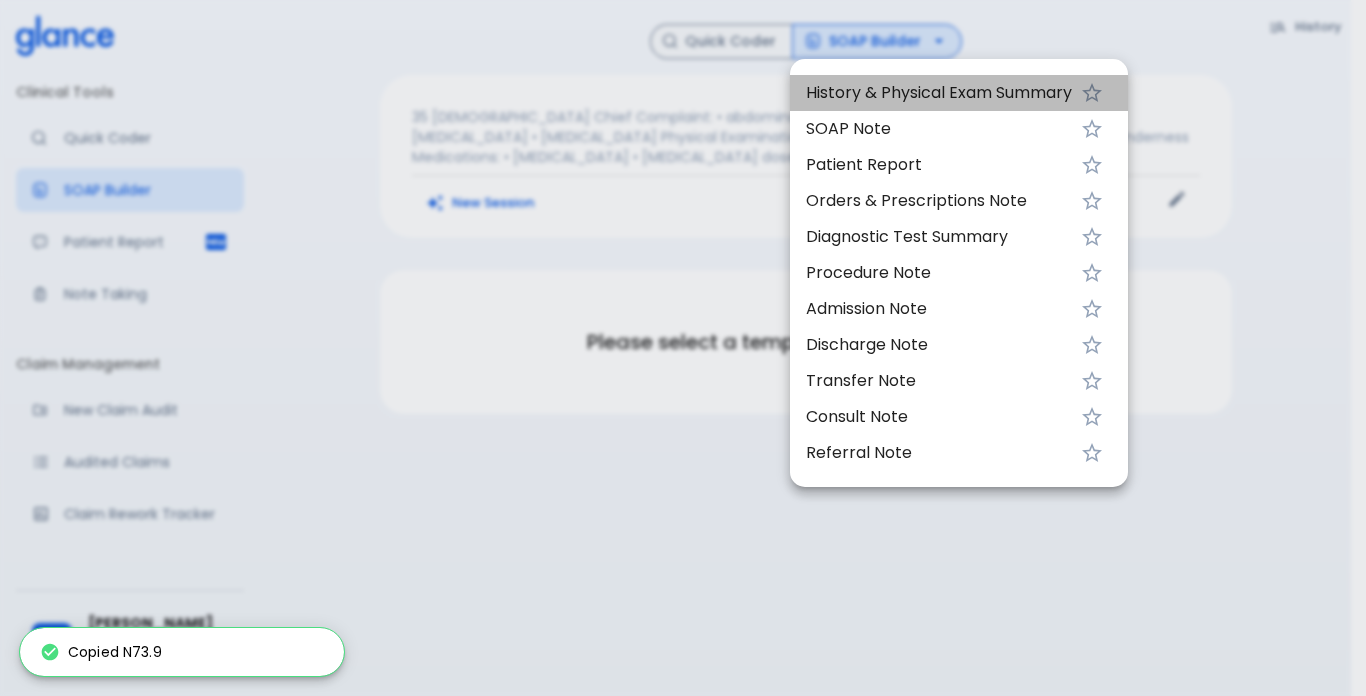 click on "History & Physical Exam Summary" at bounding box center (959, 93) 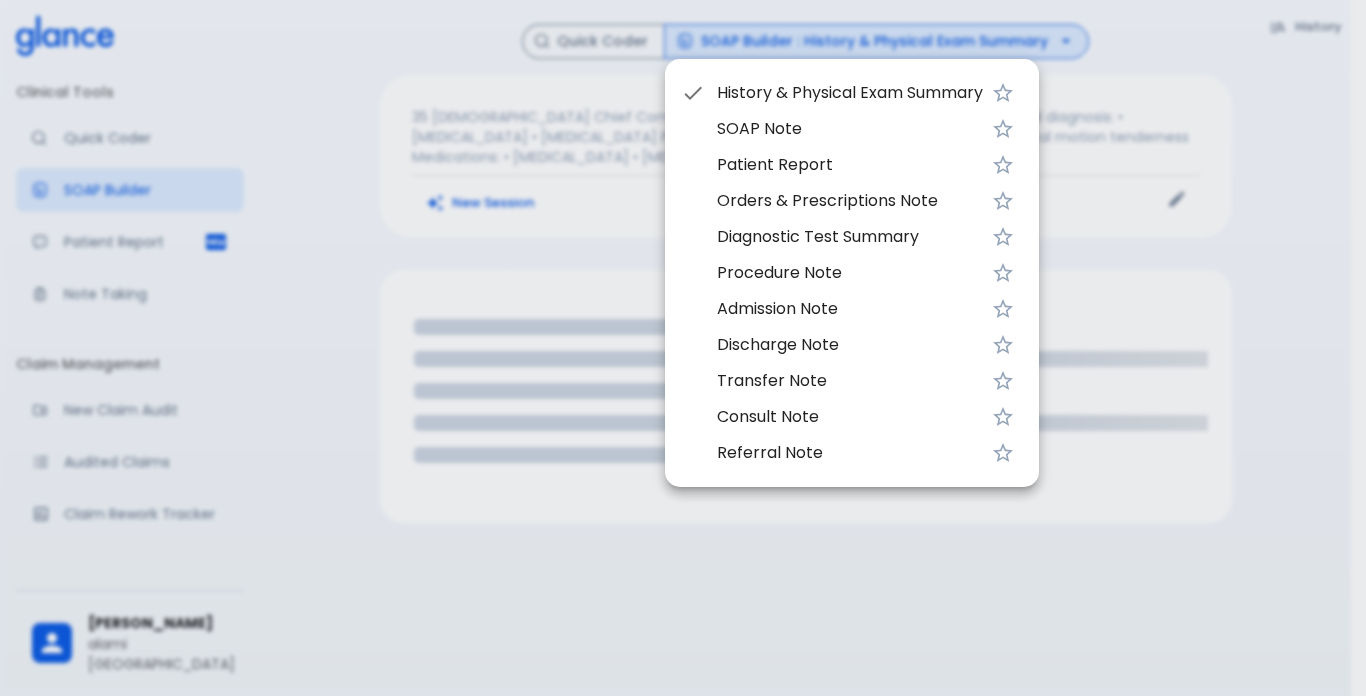 click at bounding box center [683, 348] 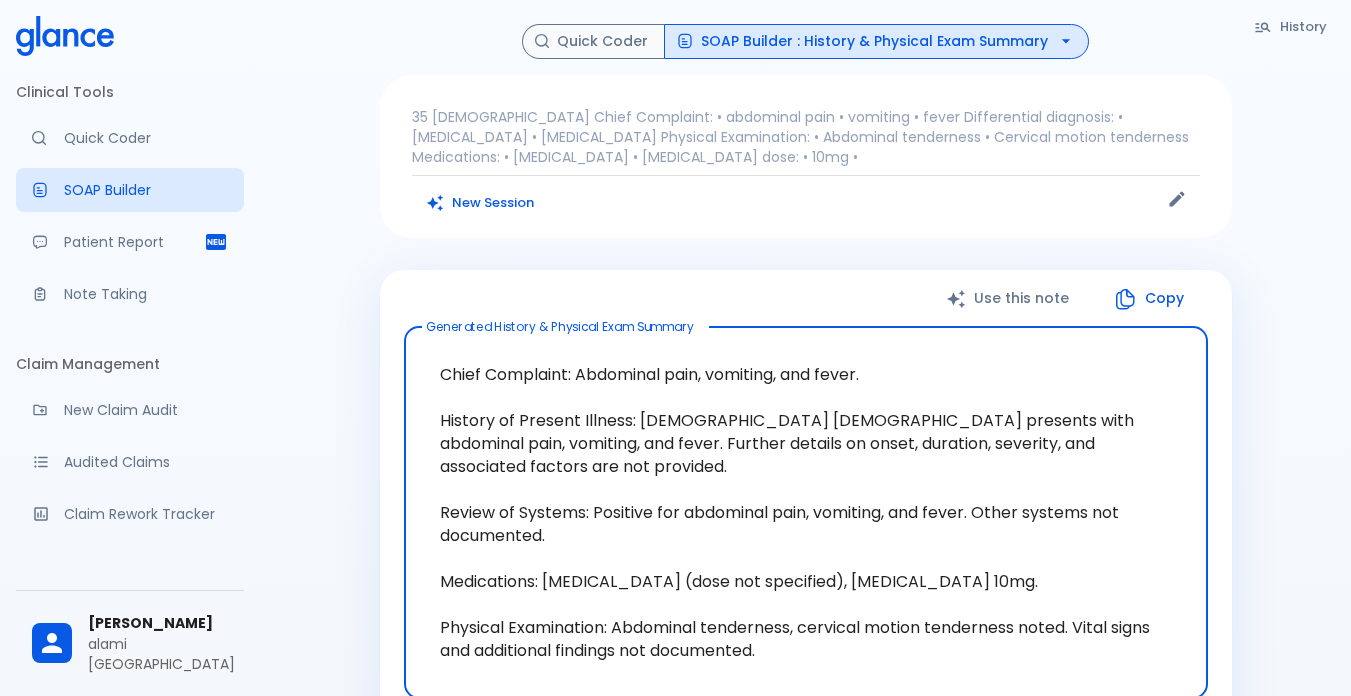 click on "Copy" at bounding box center [1150, 298] 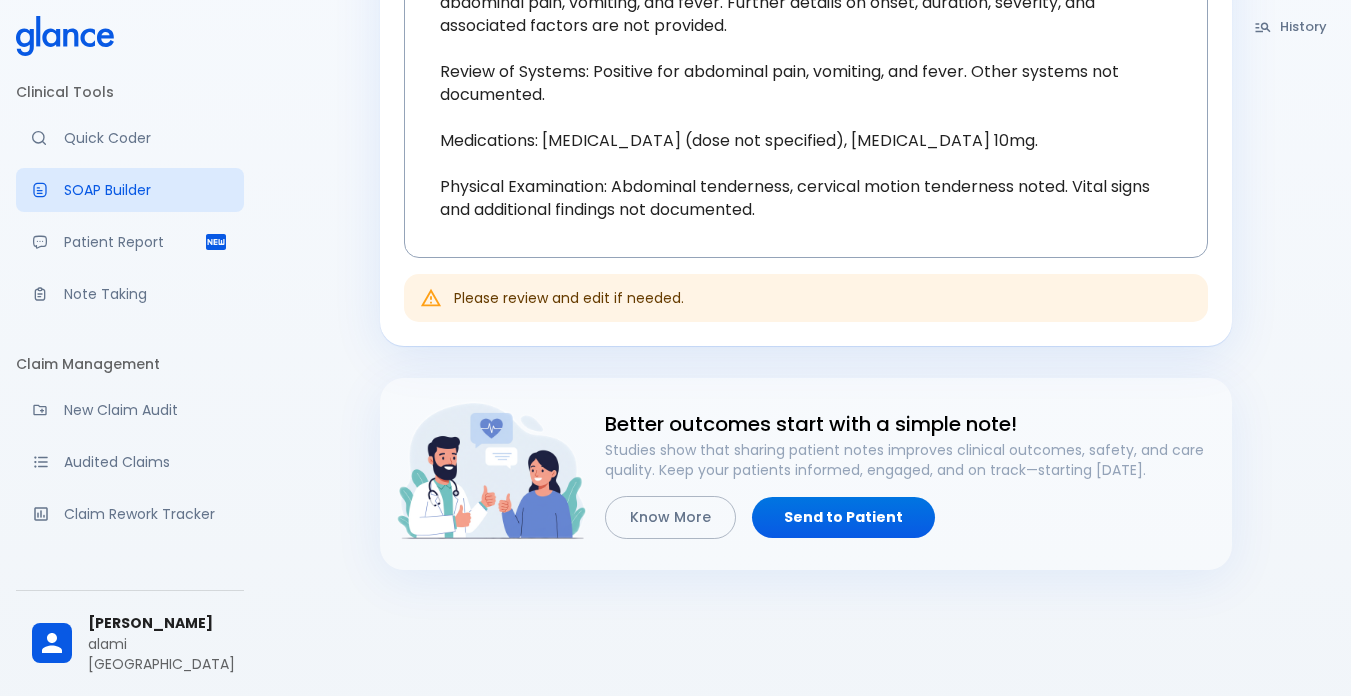 scroll, scrollTop: 499, scrollLeft: 0, axis: vertical 